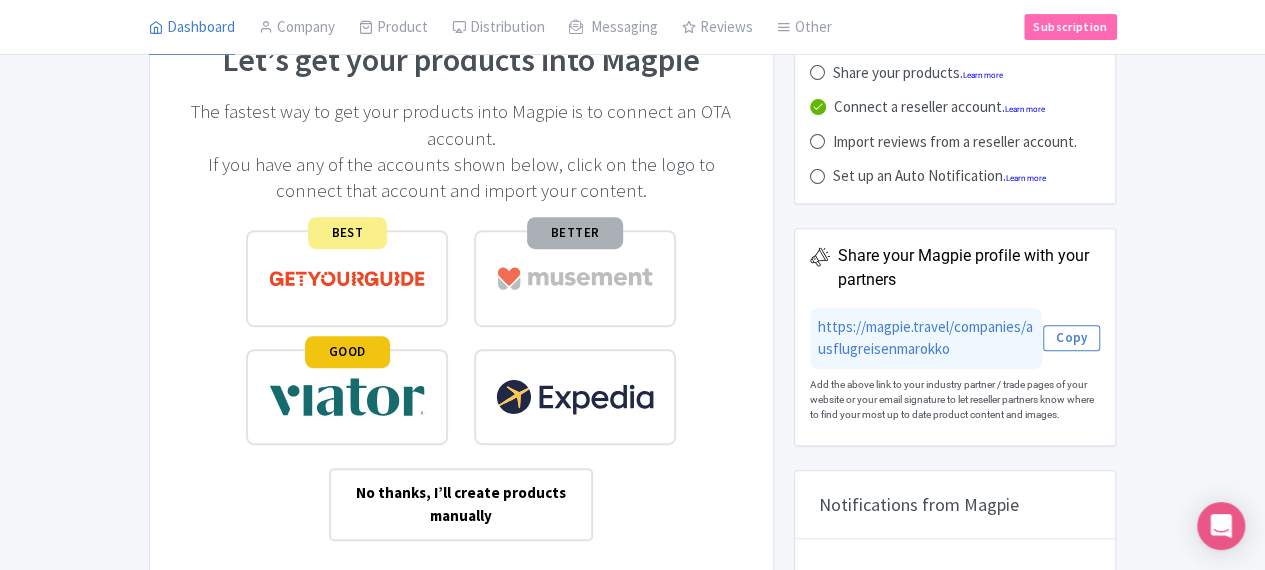 scroll, scrollTop: 345, scrollLeft: 0, axis: vertical 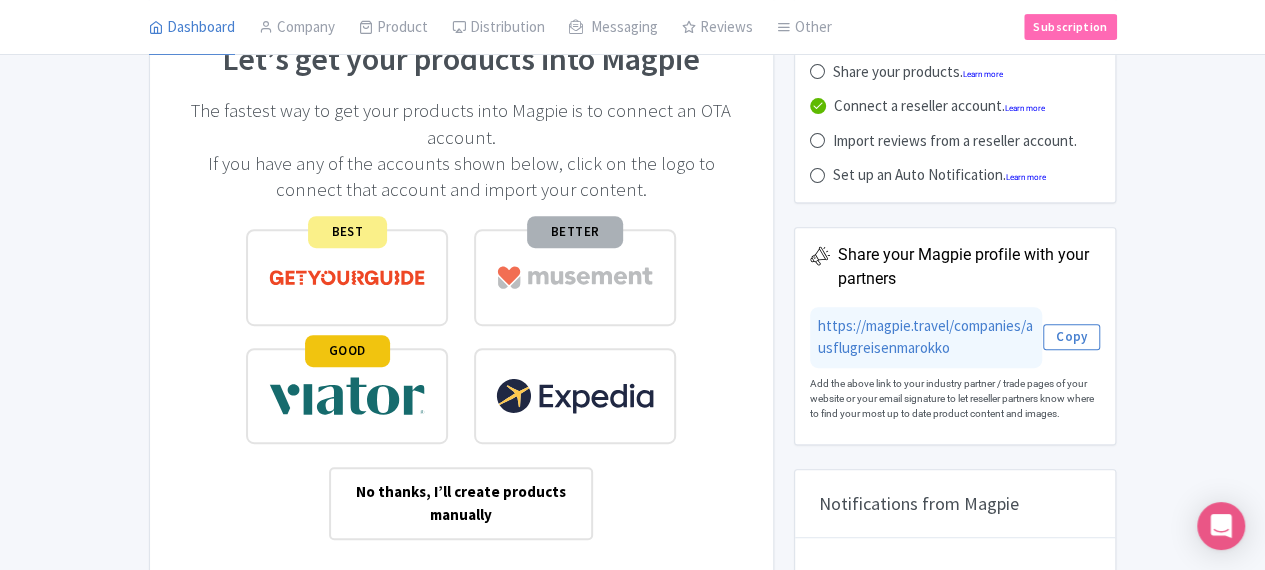 click at bounding box center (575, 277) 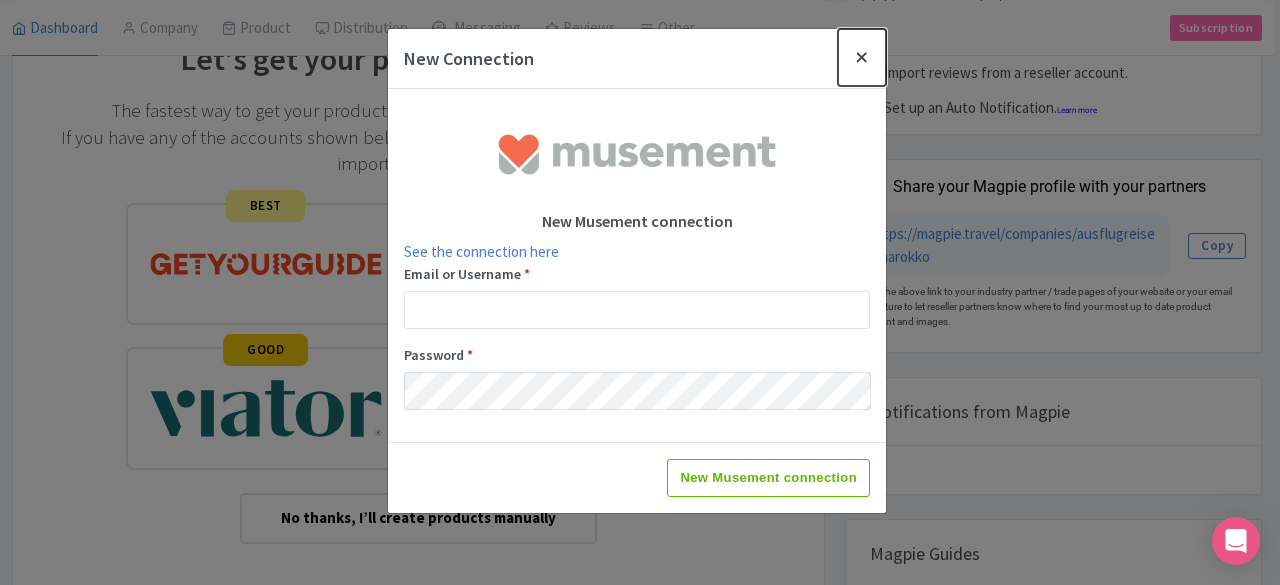 click at bounding box center [862, 57] 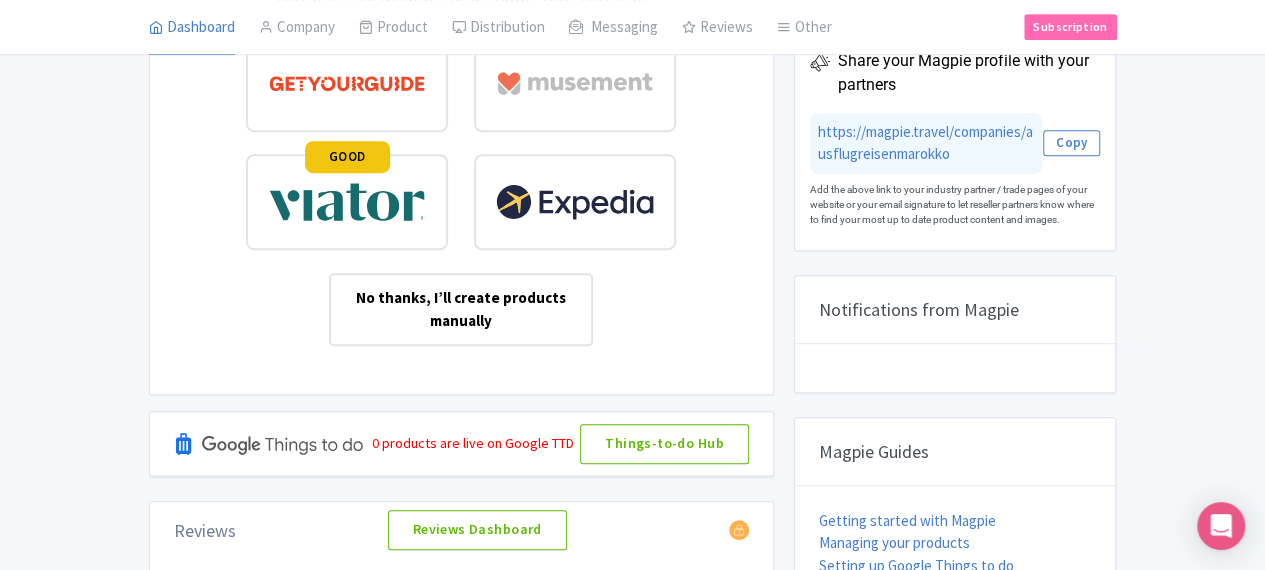 scroll, scrollTop: 540, scrollLeft: 0, axis: vertical 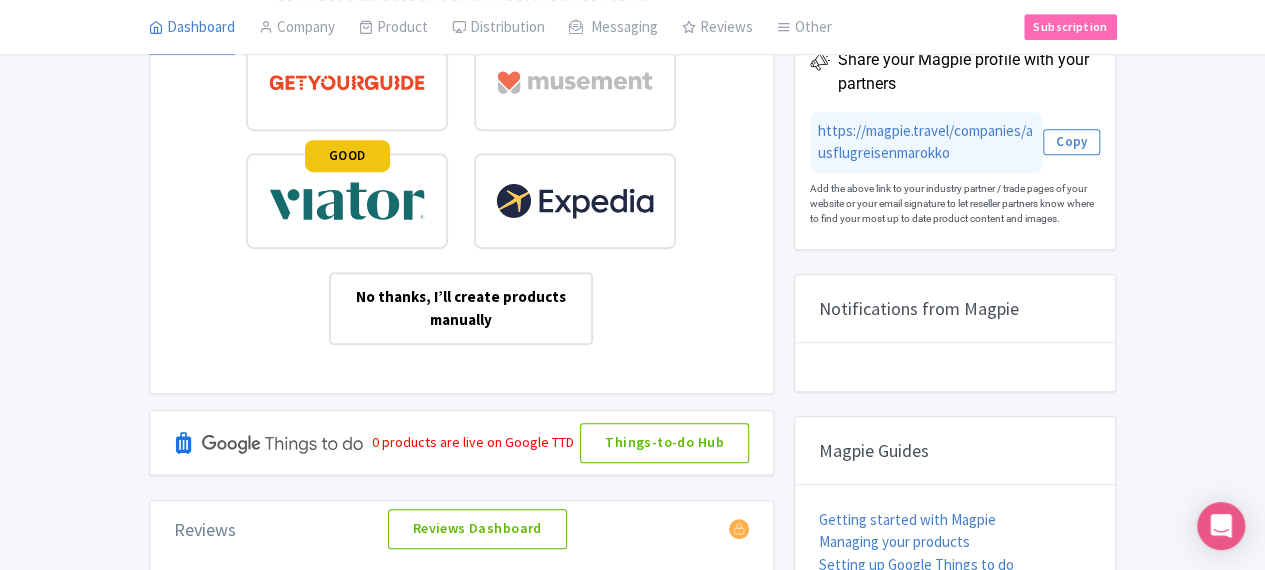 click at bounding box center (575, 201) 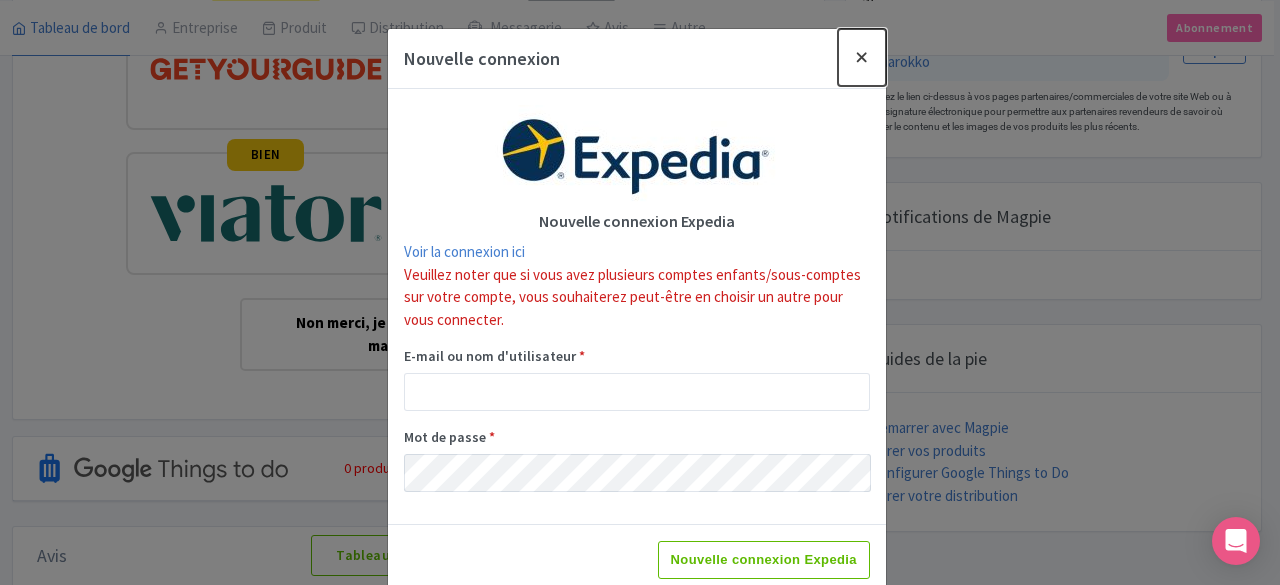 click at bounding box center (862, 57) 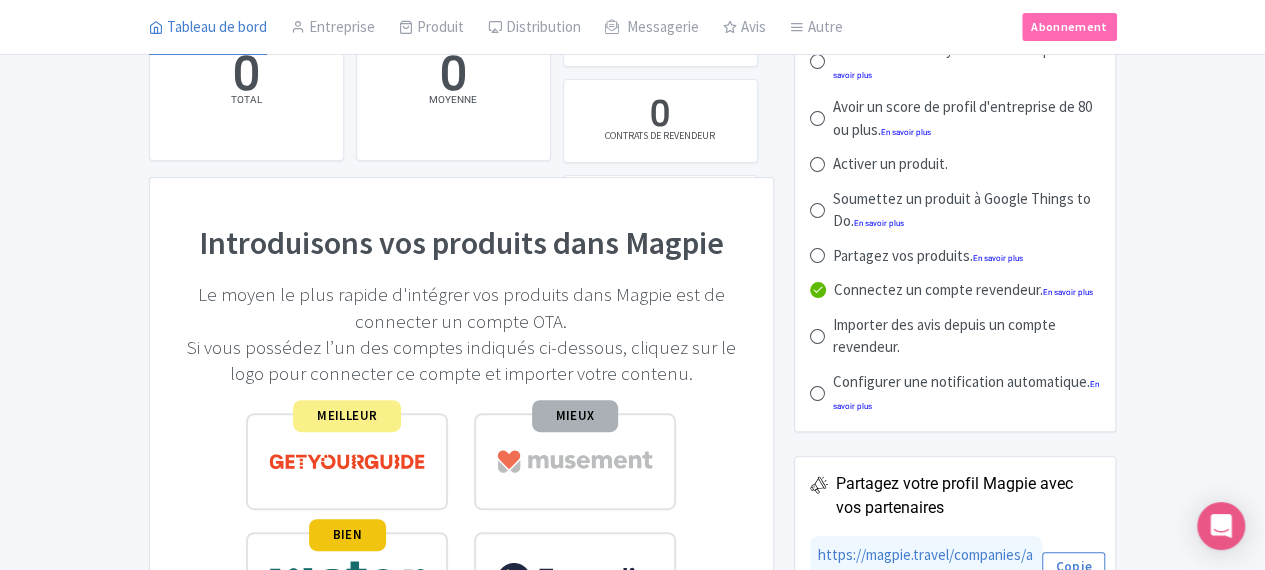 scroll, scrollTop: 0, scrollLeft: 0, axis: both 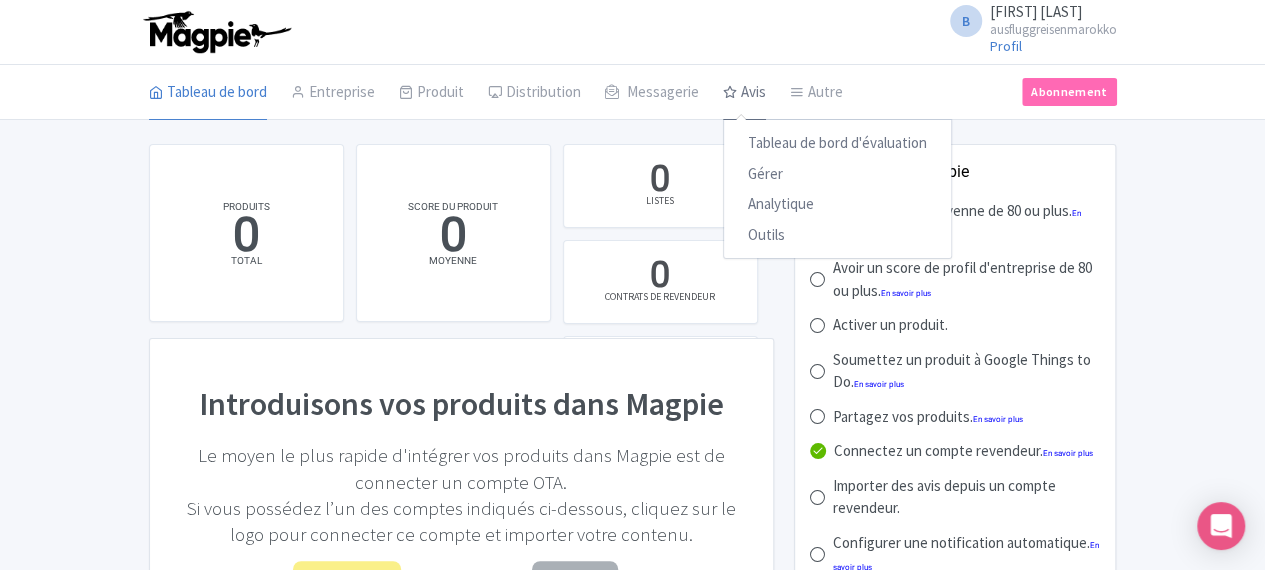 click on "Avis" at bounding box center (753, 91) 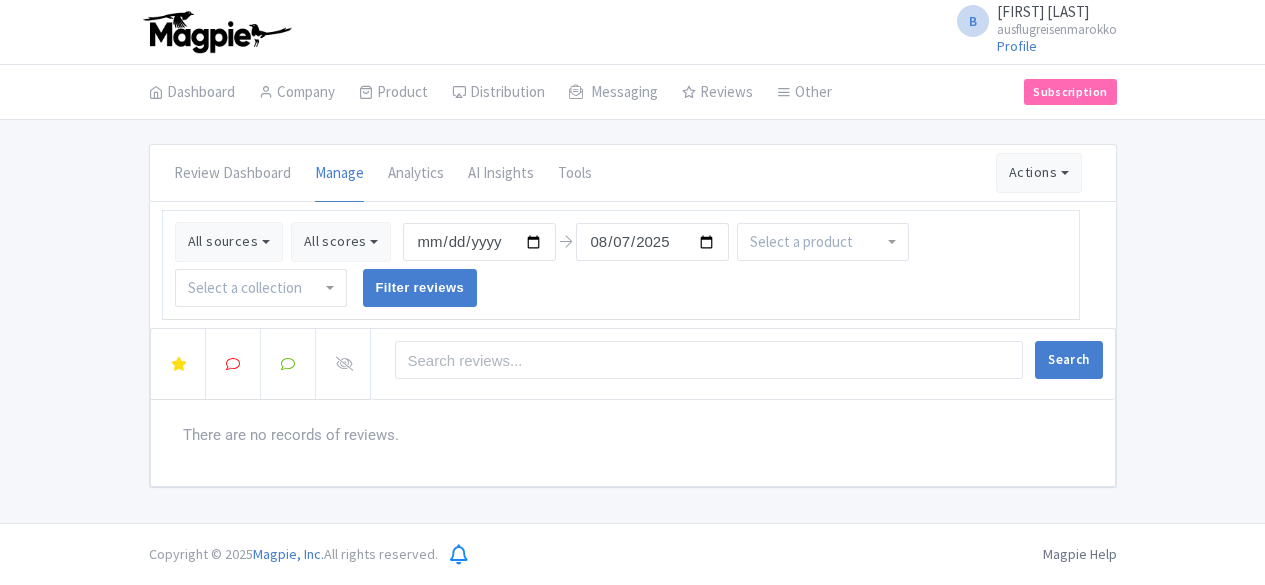 scroll, scrollTop: 0, scrollLeft: 0, axis: both 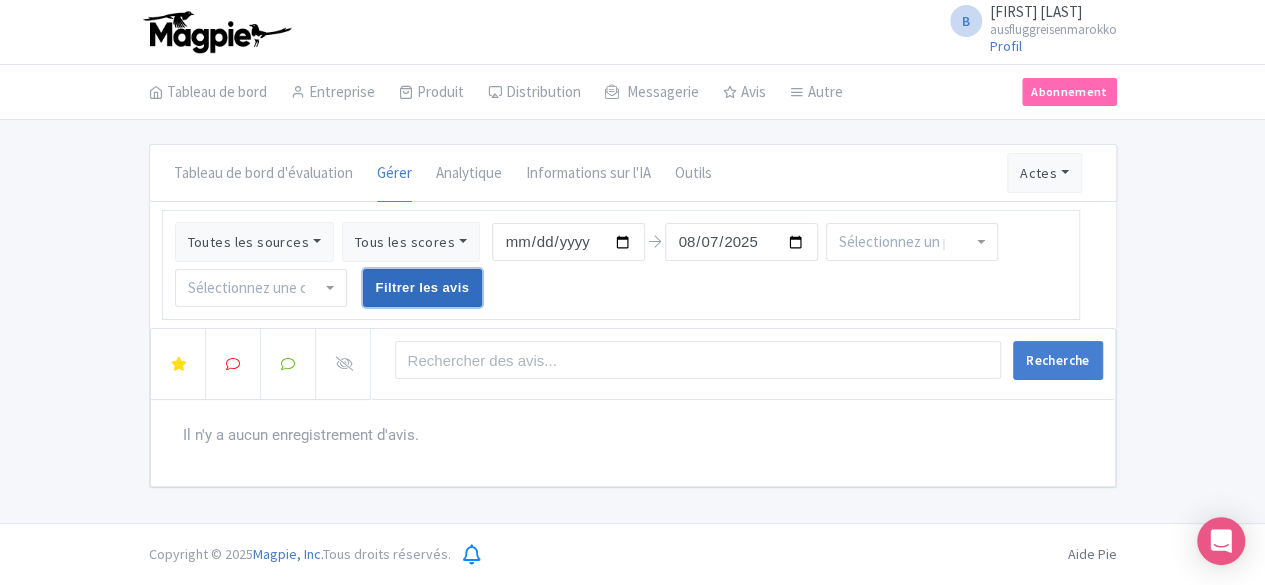 click on "Filtrer les avis" at bounding box center [423, 288] 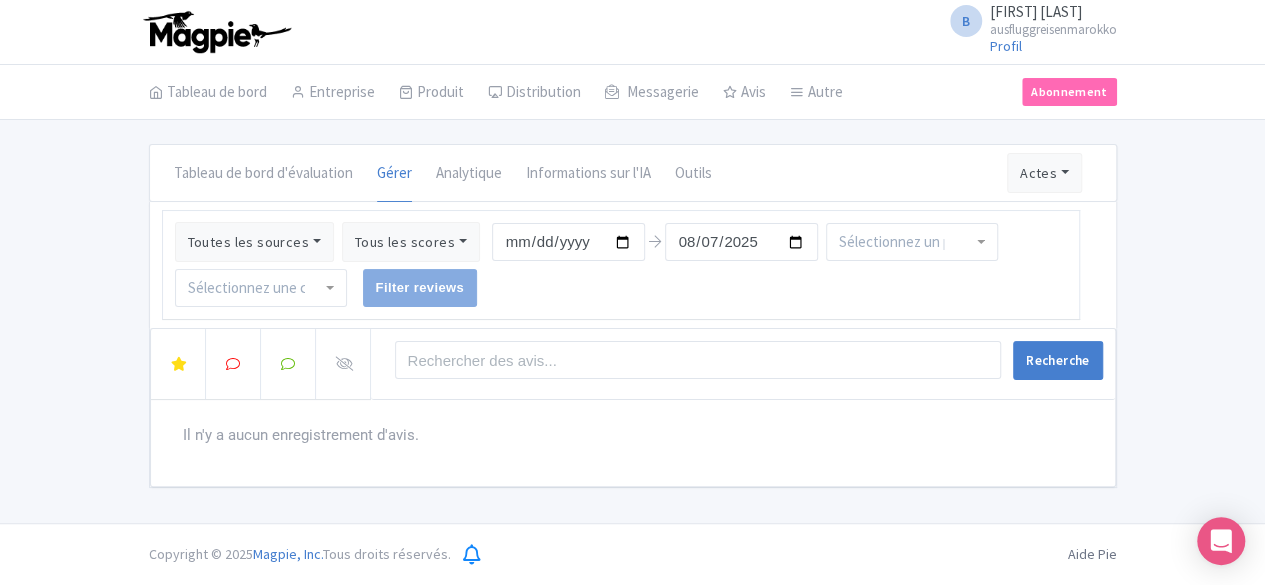 type on "Filter reviews" 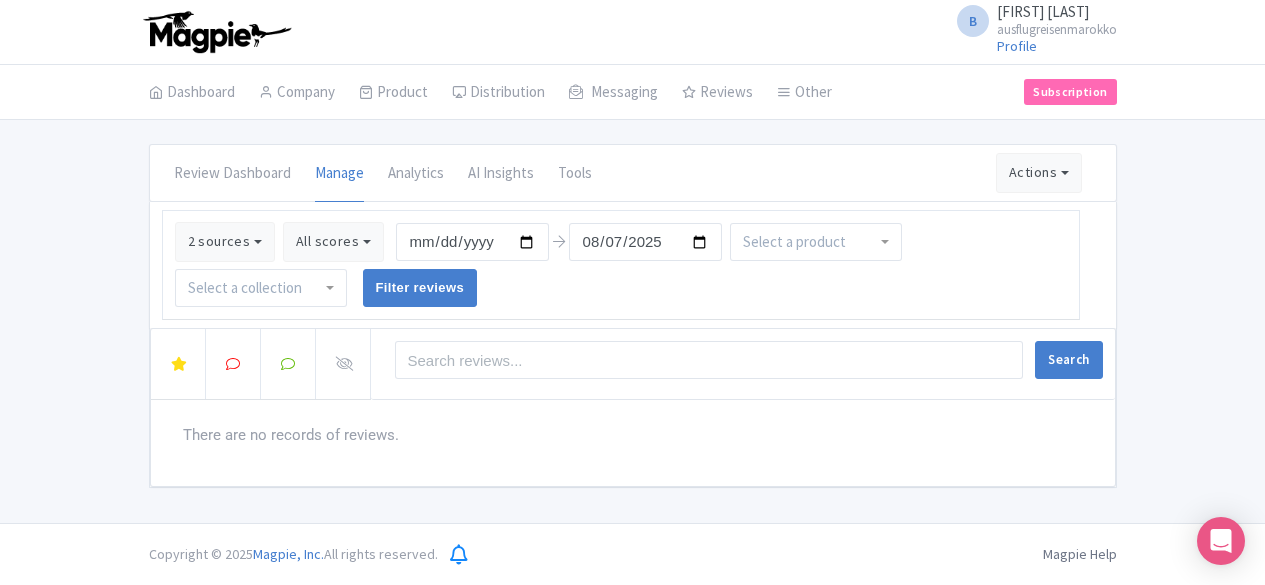 scroll, scrollTop: 0, scrollLeft: 0, axis: both 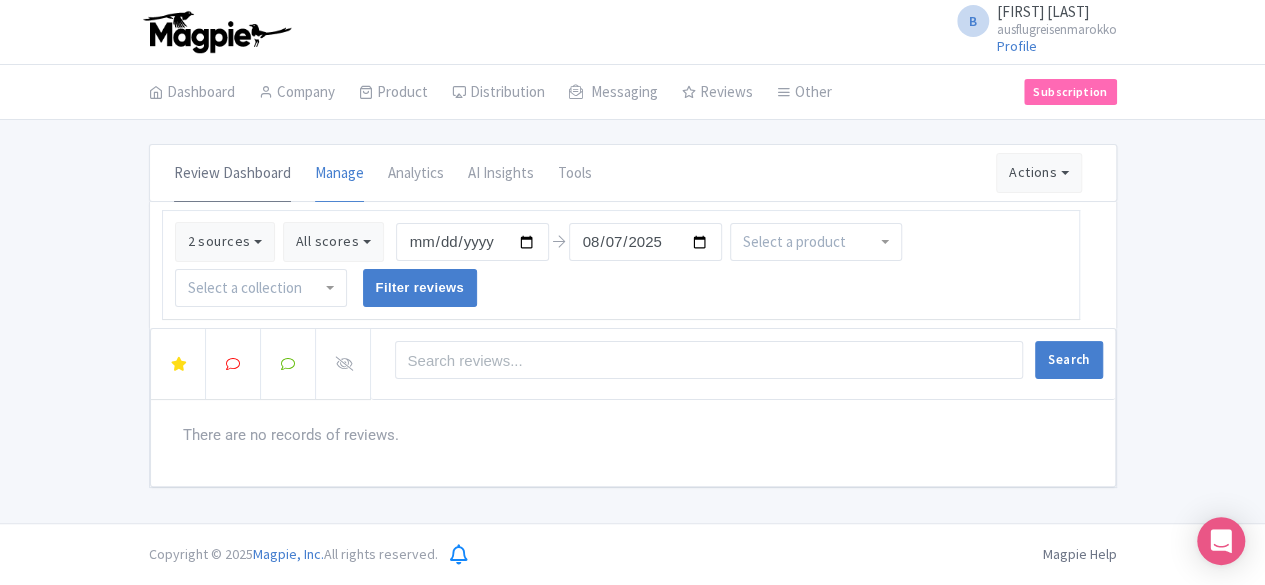 click on "Review Dashboard" at bounding box center [232, 174] 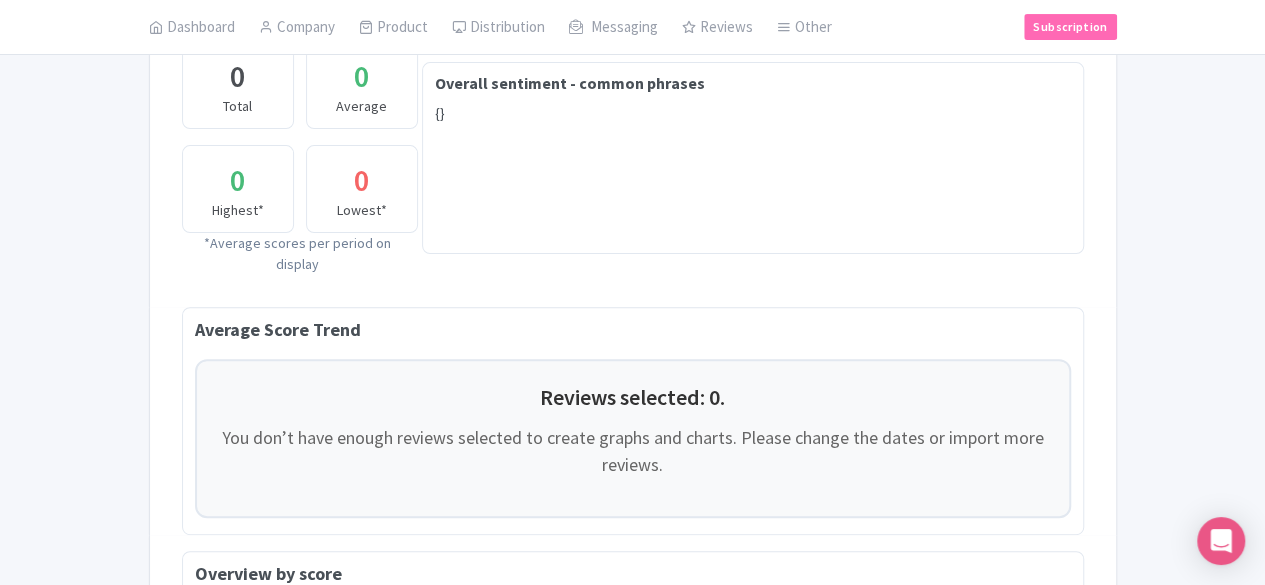 scroll, scrollTop: 0, scrollLeft: 0, axis: both 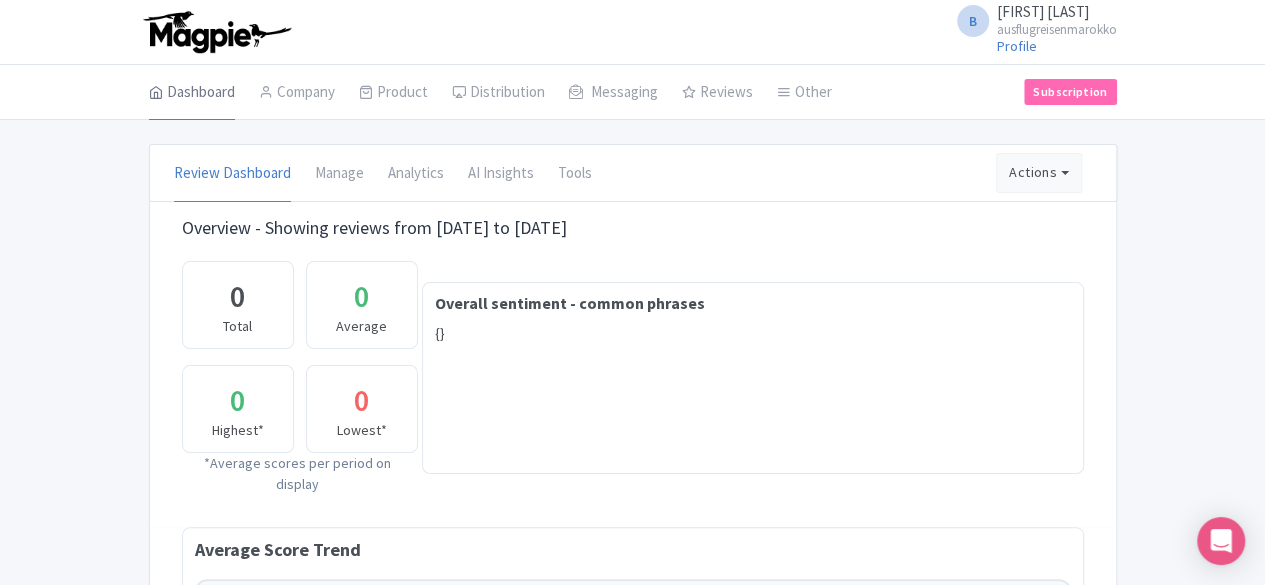 click on "Dashboard" at bounding box center (192, 93) 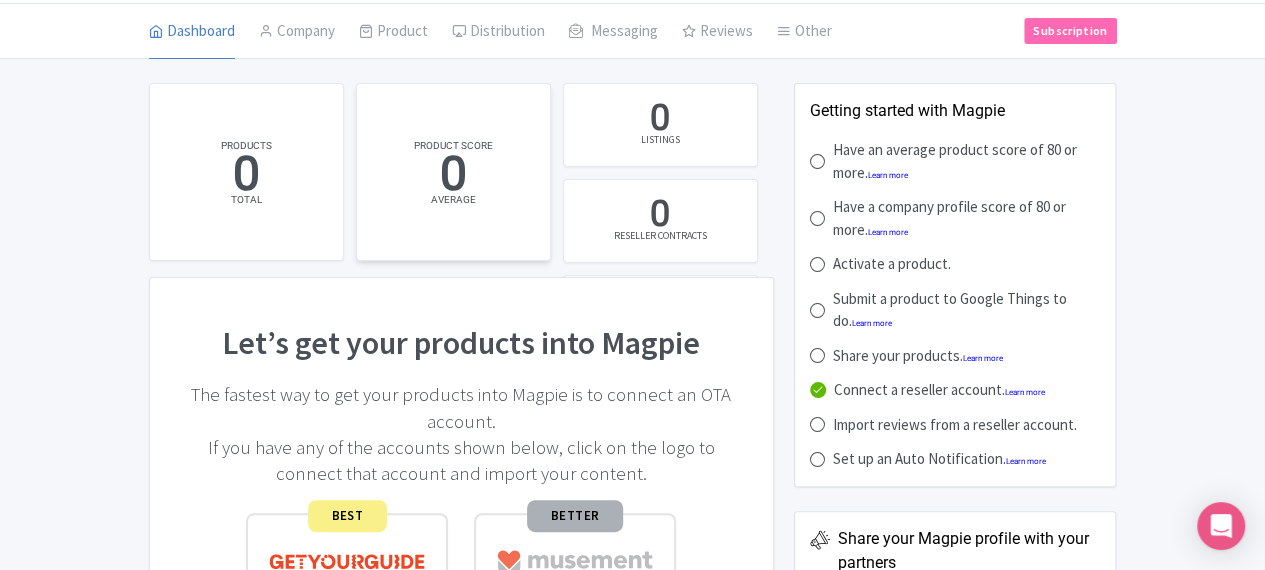 scroll, scrollTop: 0, scrollLeft: 0, axis: both 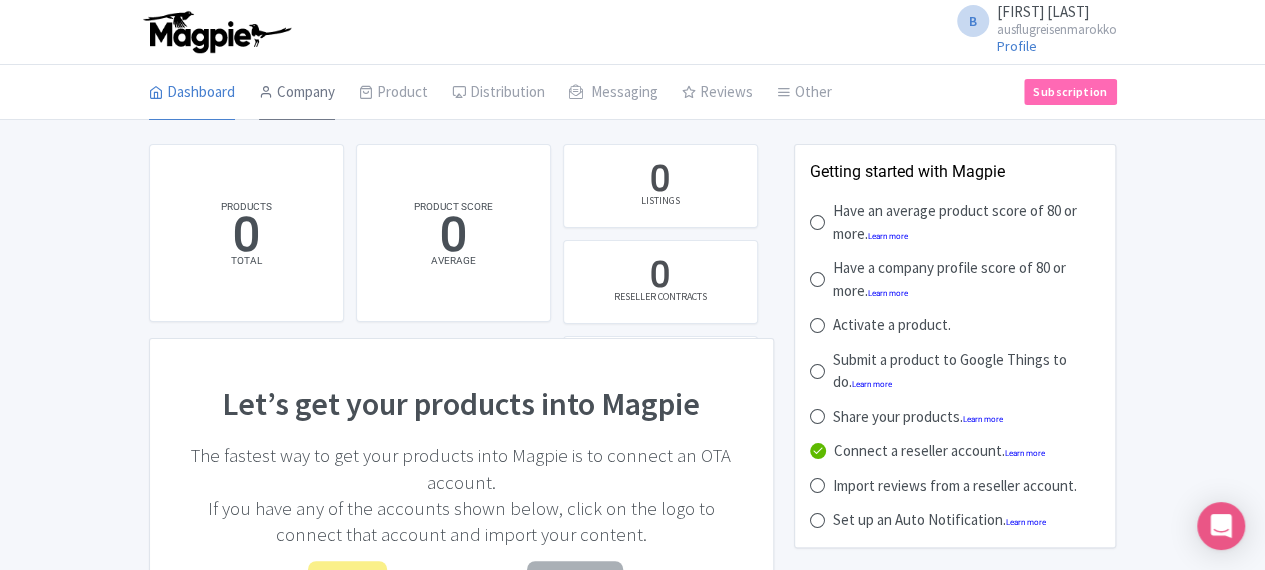 click on "Company" at bounding box center (297, 93) 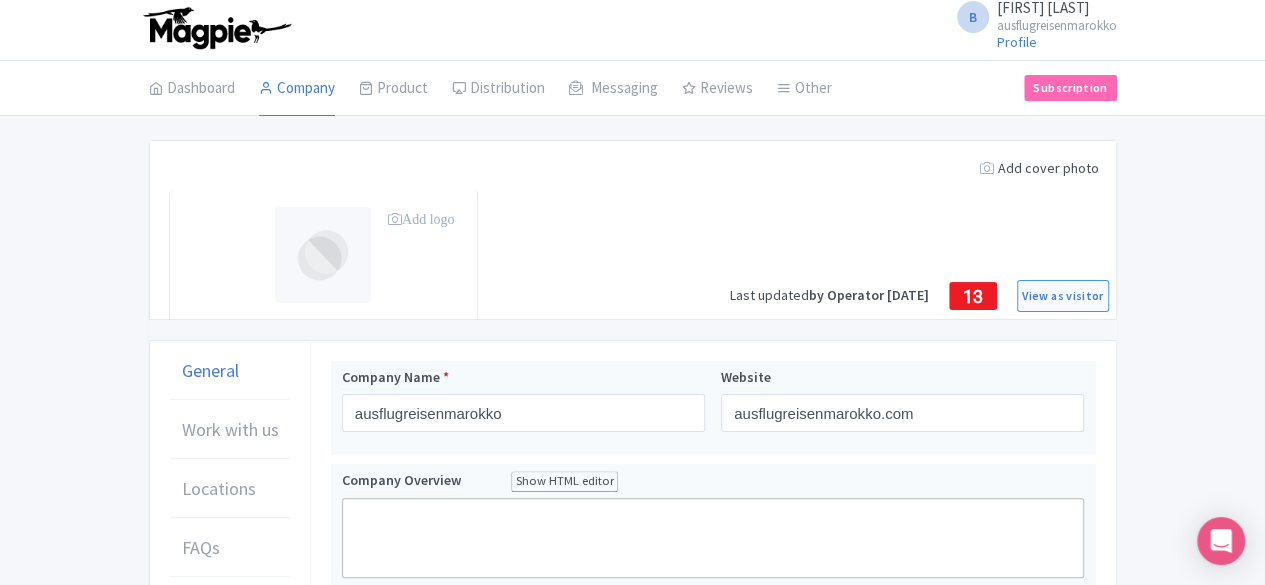 scroll, scrollTop: 0, scrollLeft: 0, axis: both 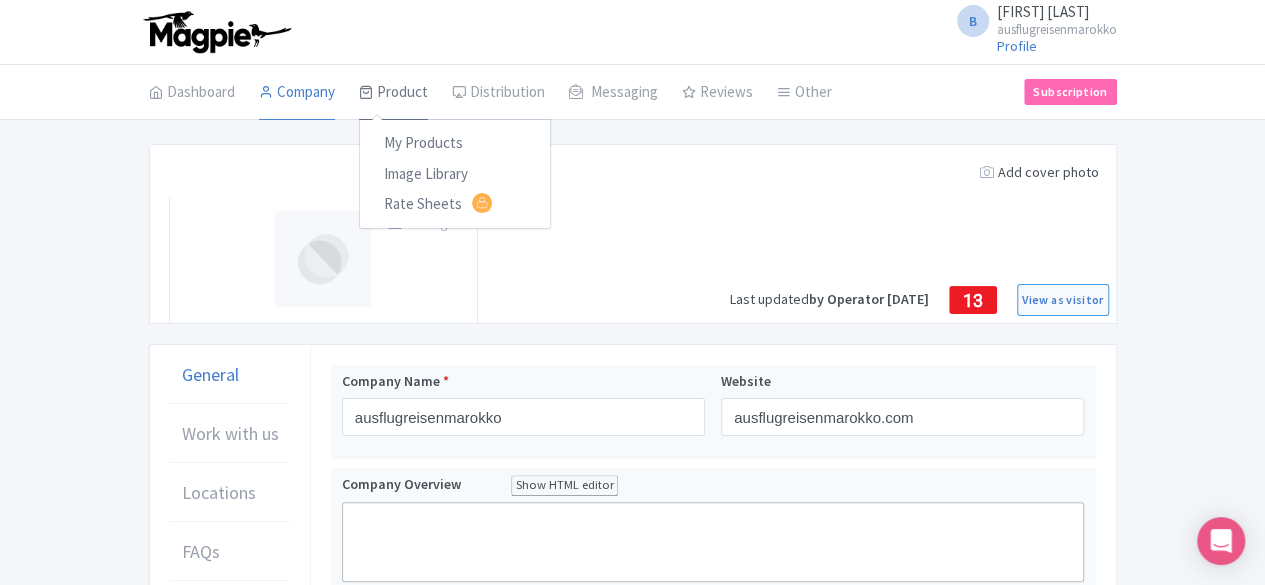 click on "Product" at bounding box center [393, 93] 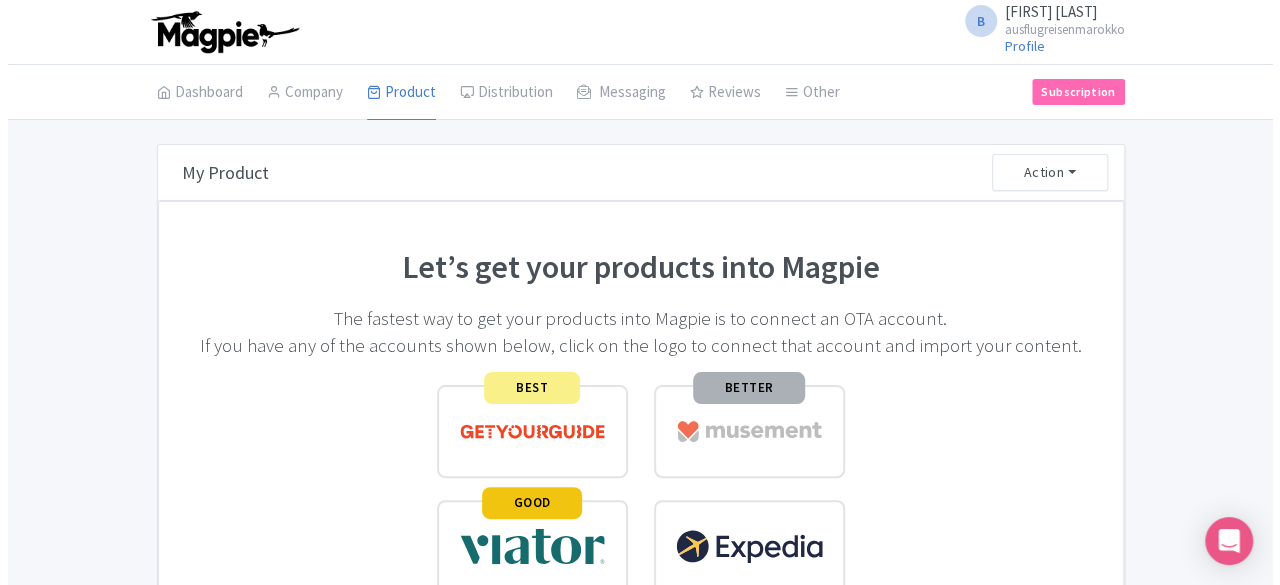 scroll, scrollTop: 274, scrollLeft: 0, axis: vertical 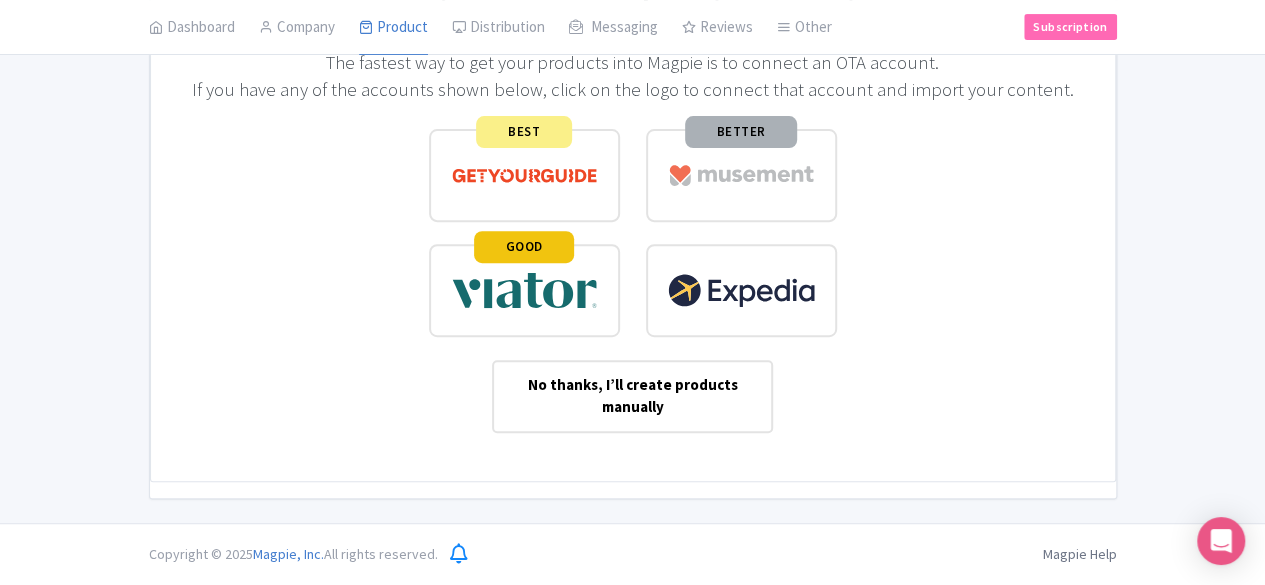 click at bounding box center [524, 290] 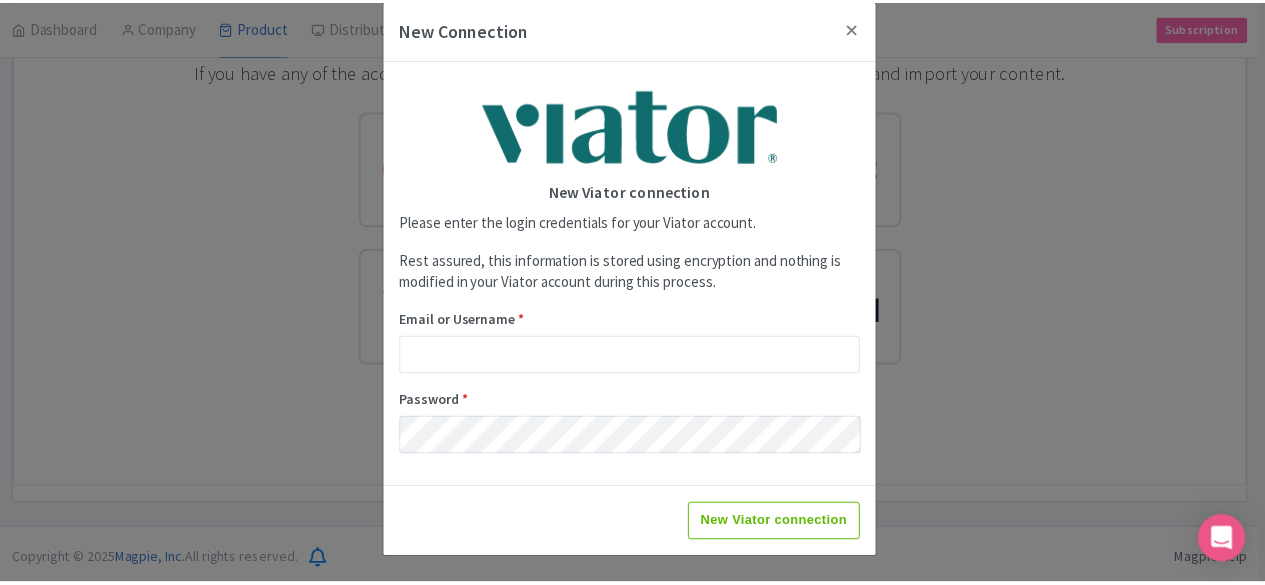 scroll, scrollTop: 0, scrollLeft: 0, axis: both 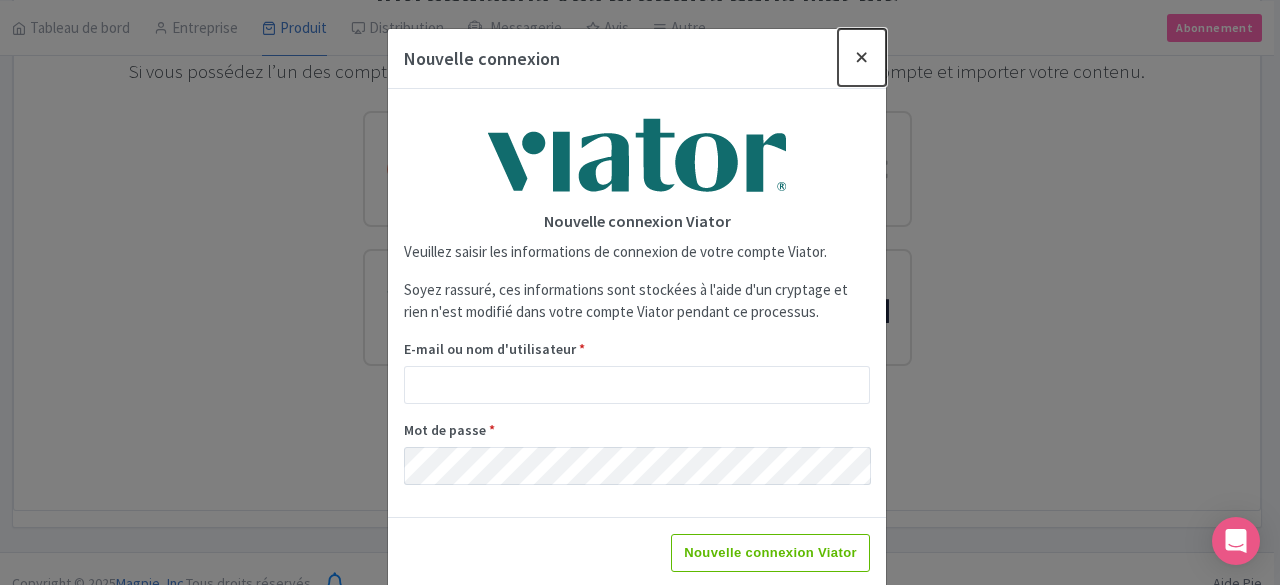 click at bounding box center (862, 57) 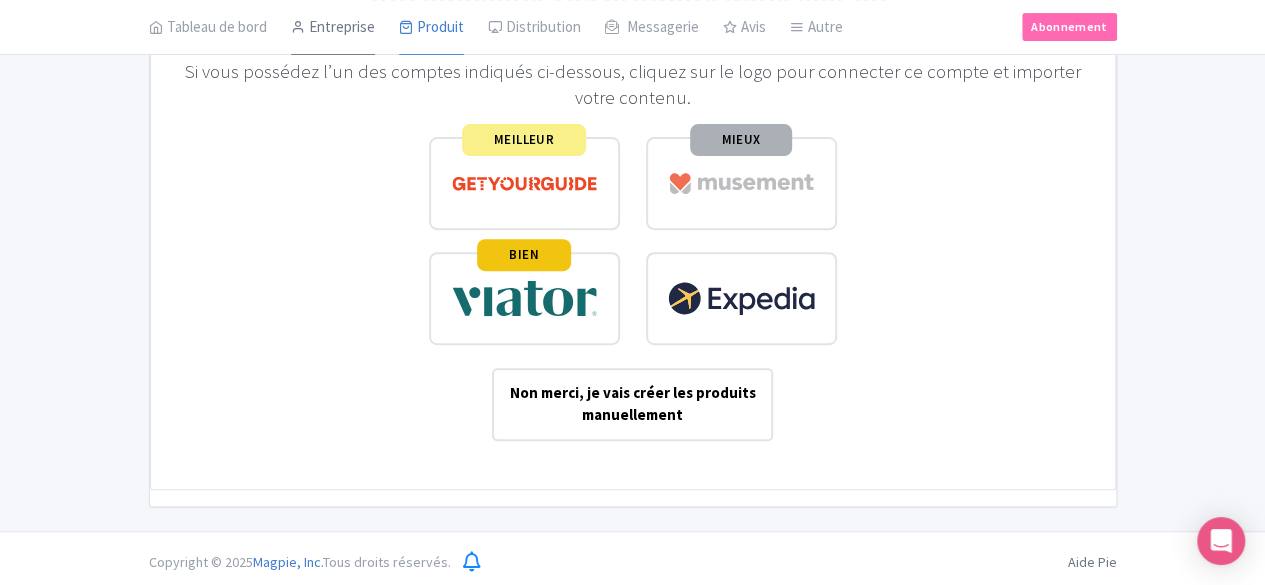 click on "Entreprise" at bounding box center (342, 26) 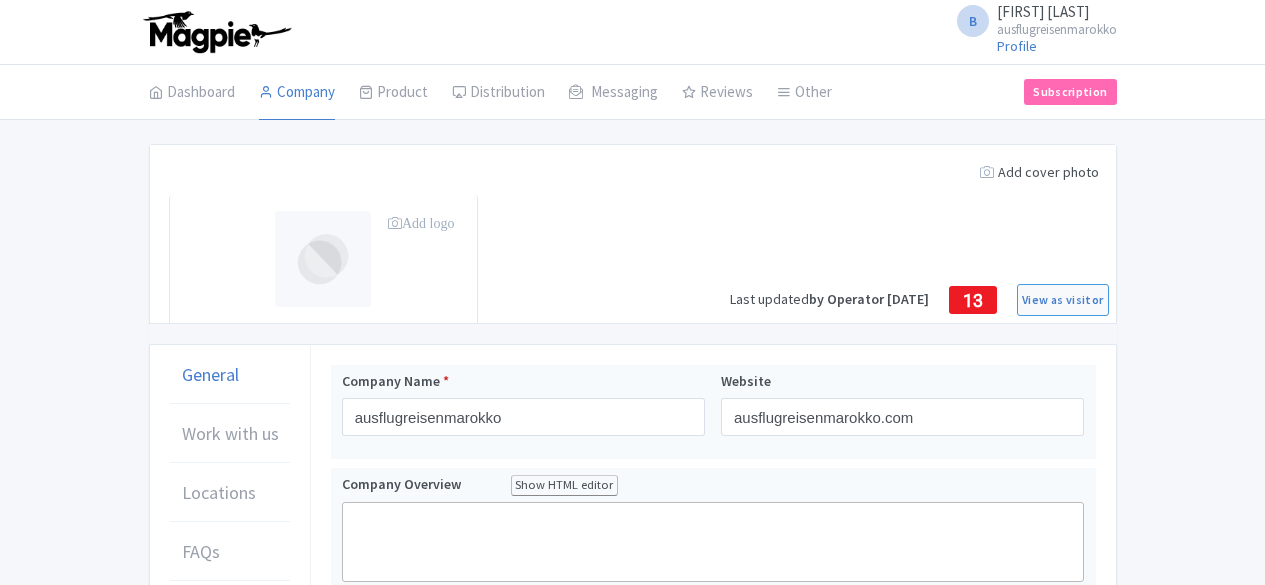 scroll, scrollTop: 0, scrollLeft: 0, axis: both 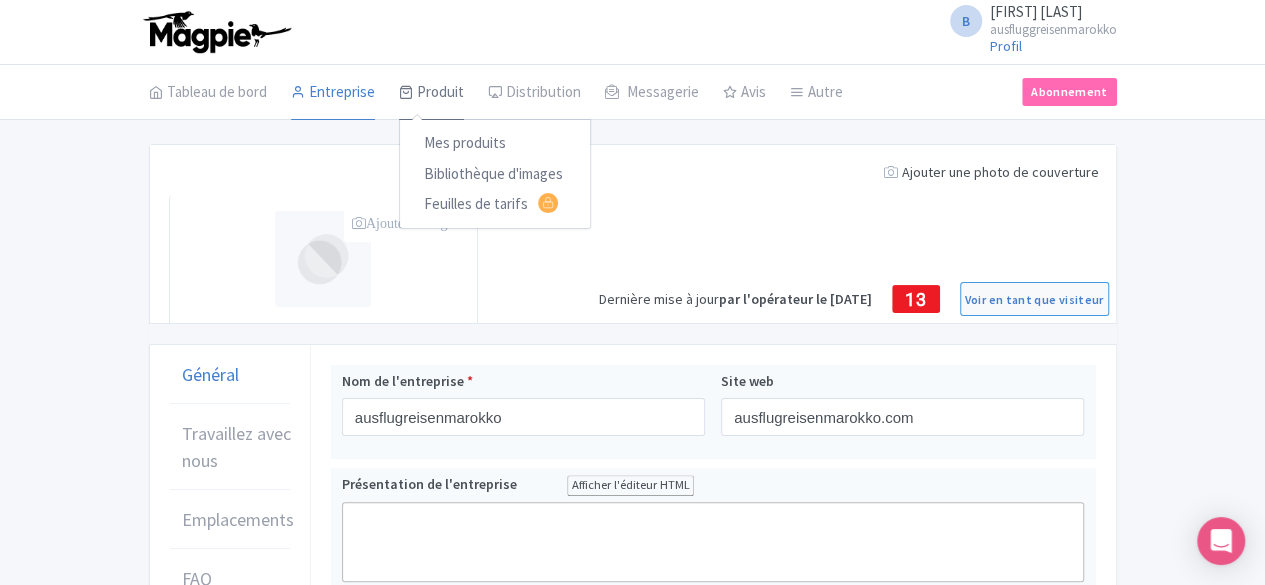 click on "Produit" at bounding box center (440, 91) 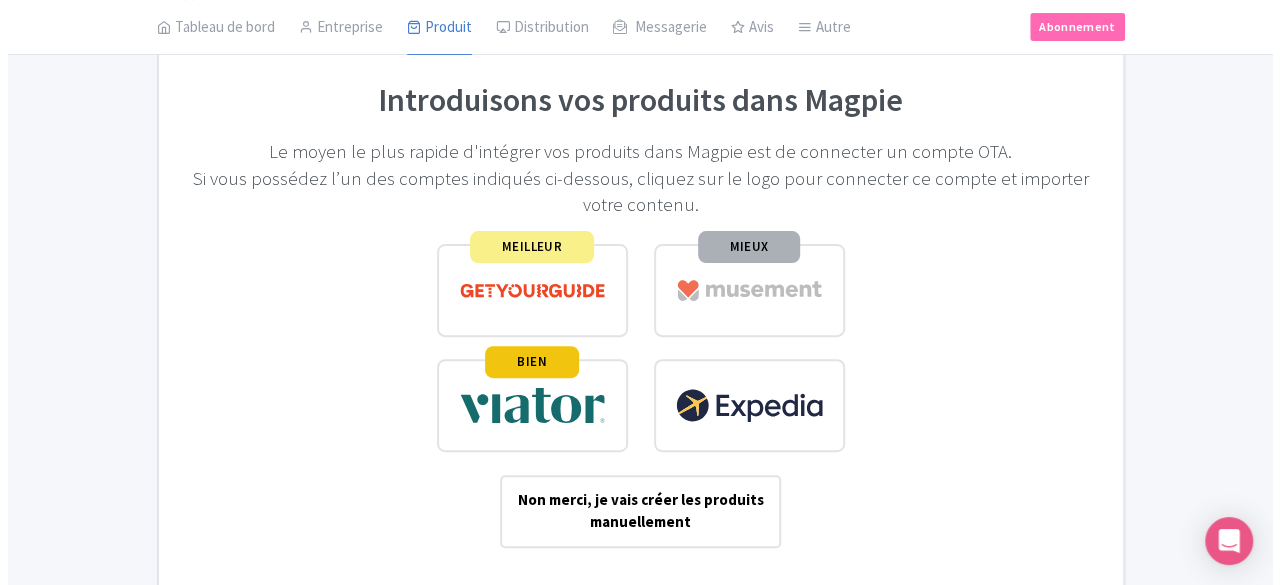 scroll, scrollTop: 168, scrollLeft: 0, axis: vertical 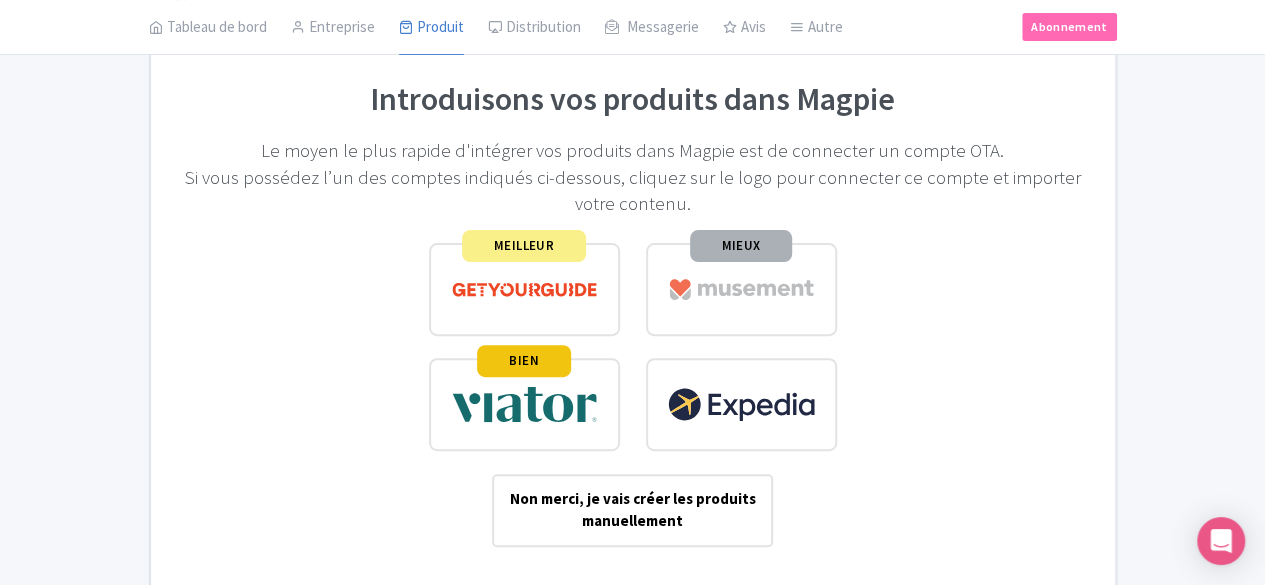 click at bounding box center [524, 404] 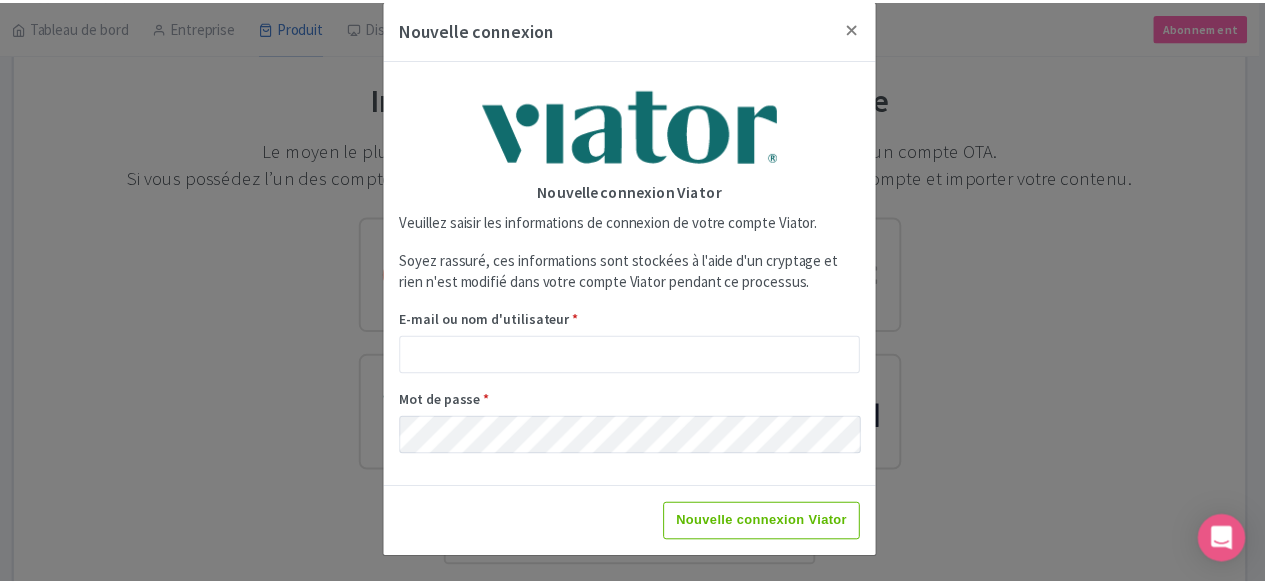 scroll, scrollTop: 0, scrollLeft: 0, axis: both 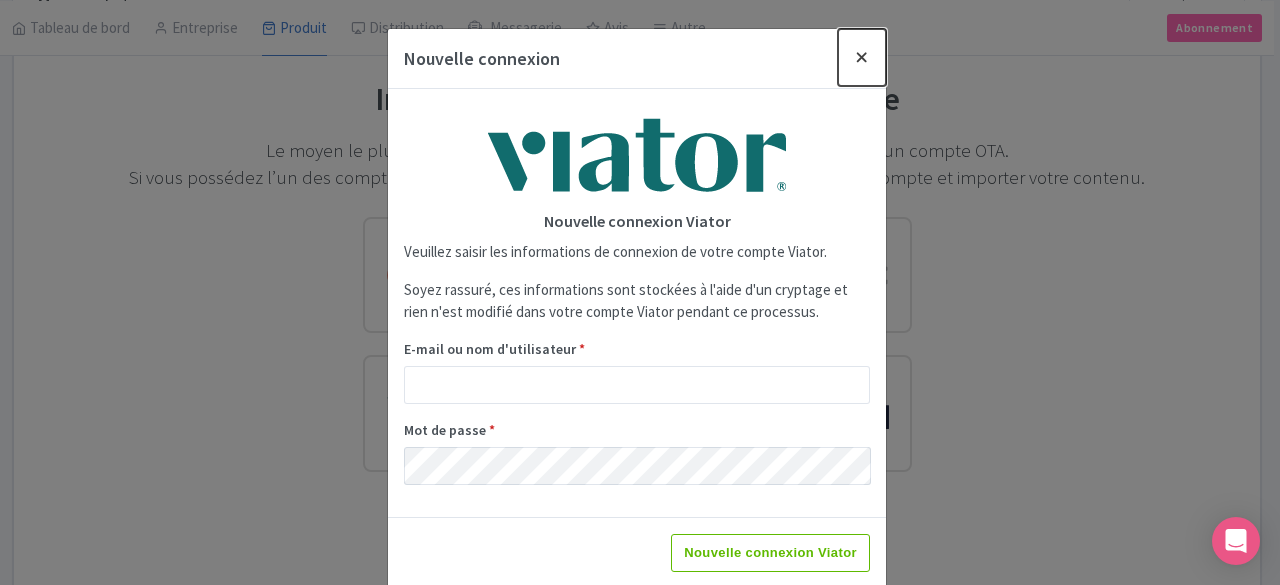 click at bounding box center [862, 57] 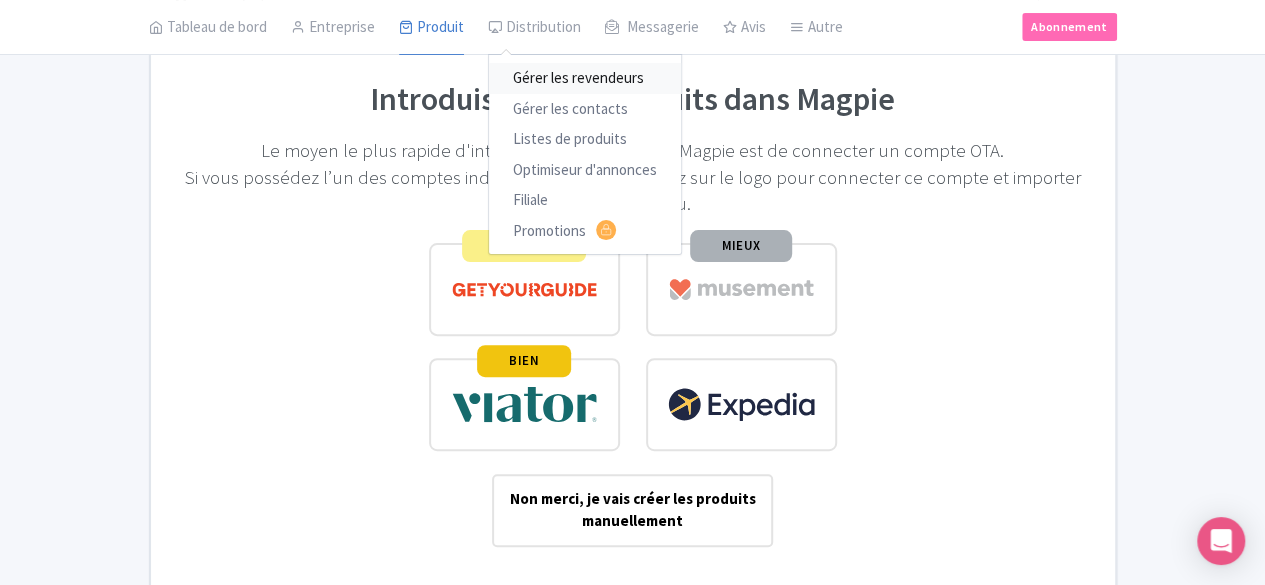 click on "Gérer les revendeurs" at bounding box center [578, 78] 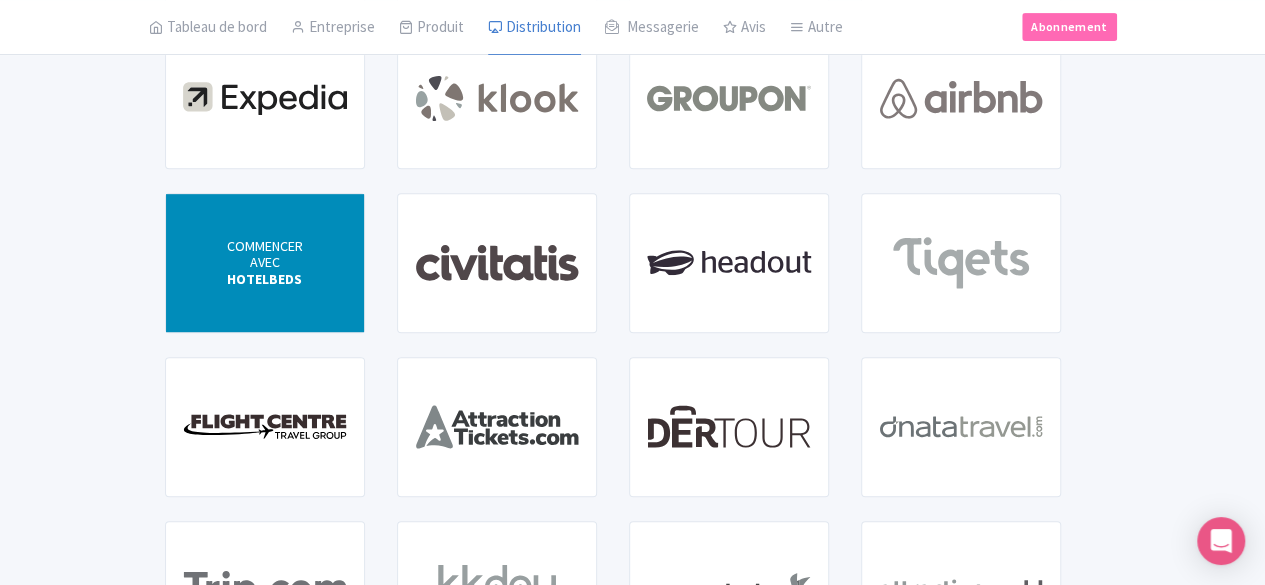 scroll, scrollTop: 407, scrollLeft: 0, axis: vertical 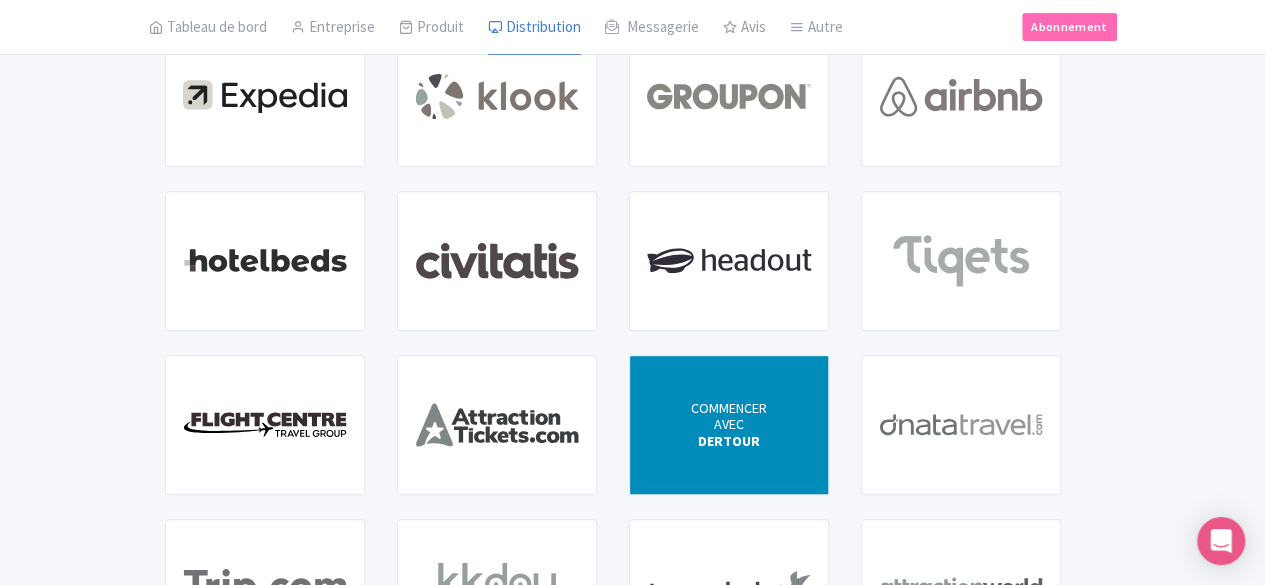 click on "COMMENCER
AVEC
DERTOUR" at bounding box center [729, 425] 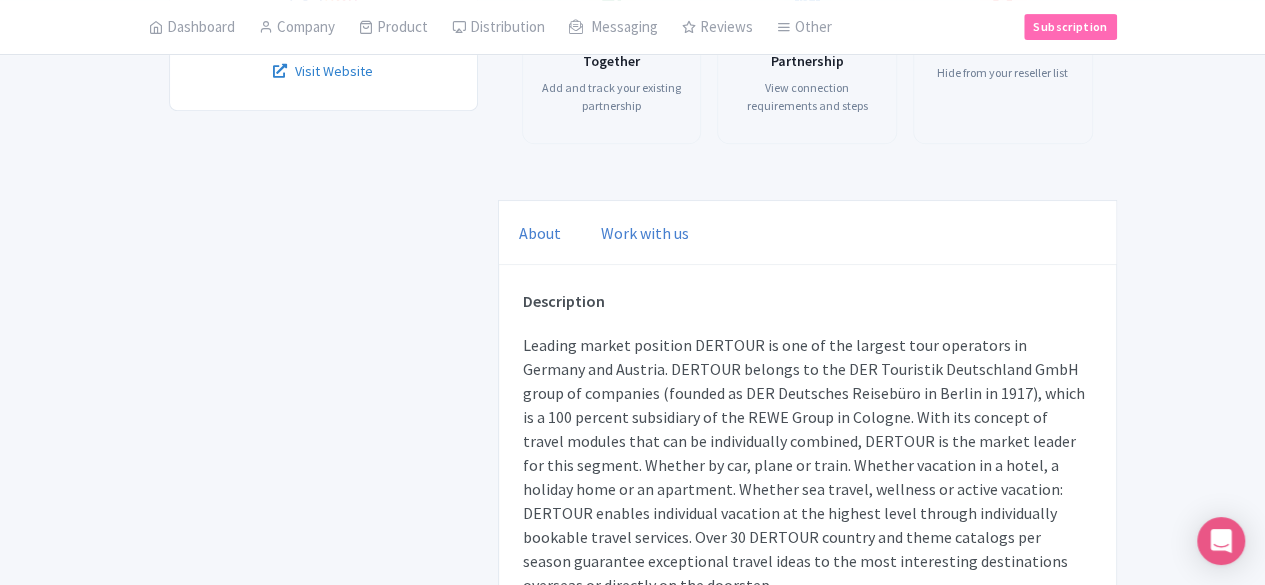scroll, scrollTop: 415, scrollLeft: 0, axis: vertical 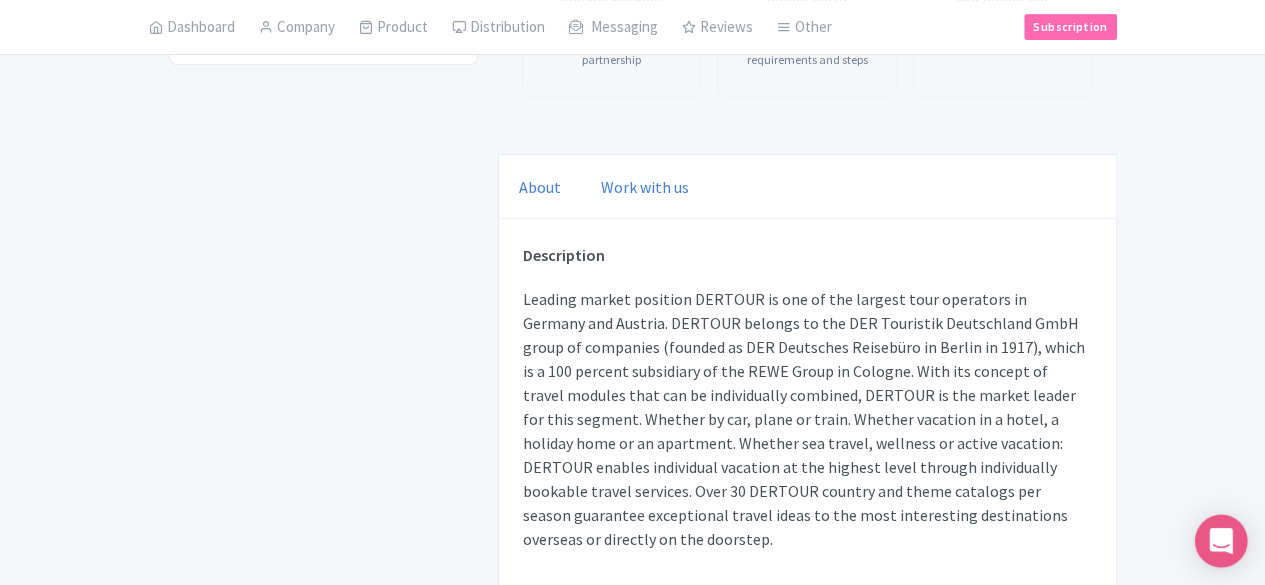 click 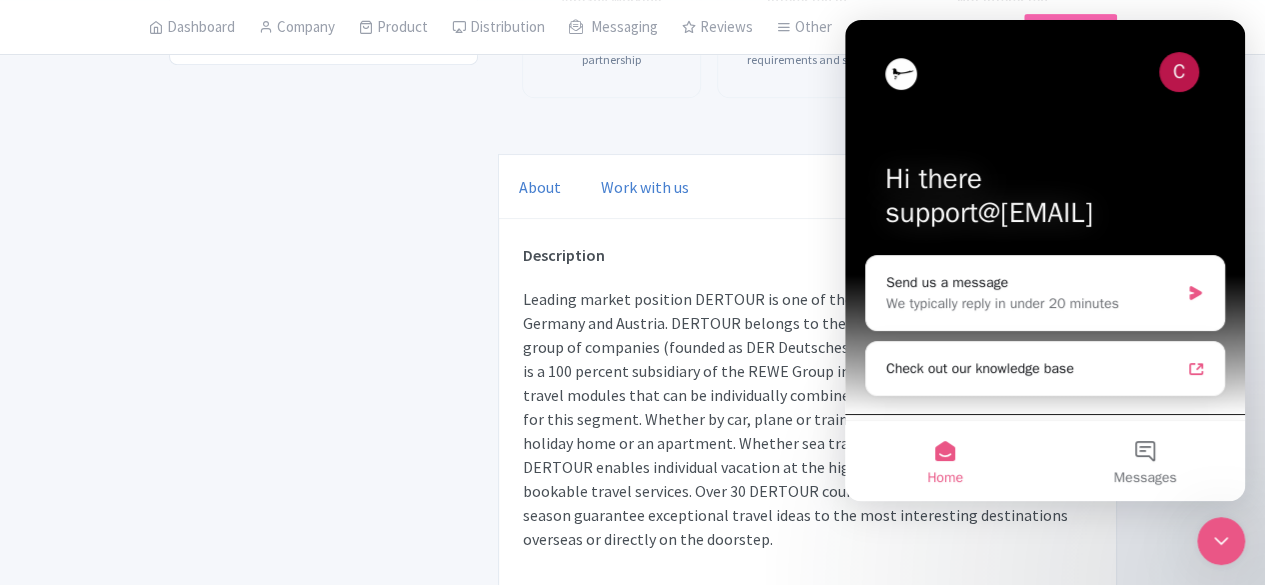 scroll, scrollTop: 0, scrollLeft: 0, axis: both 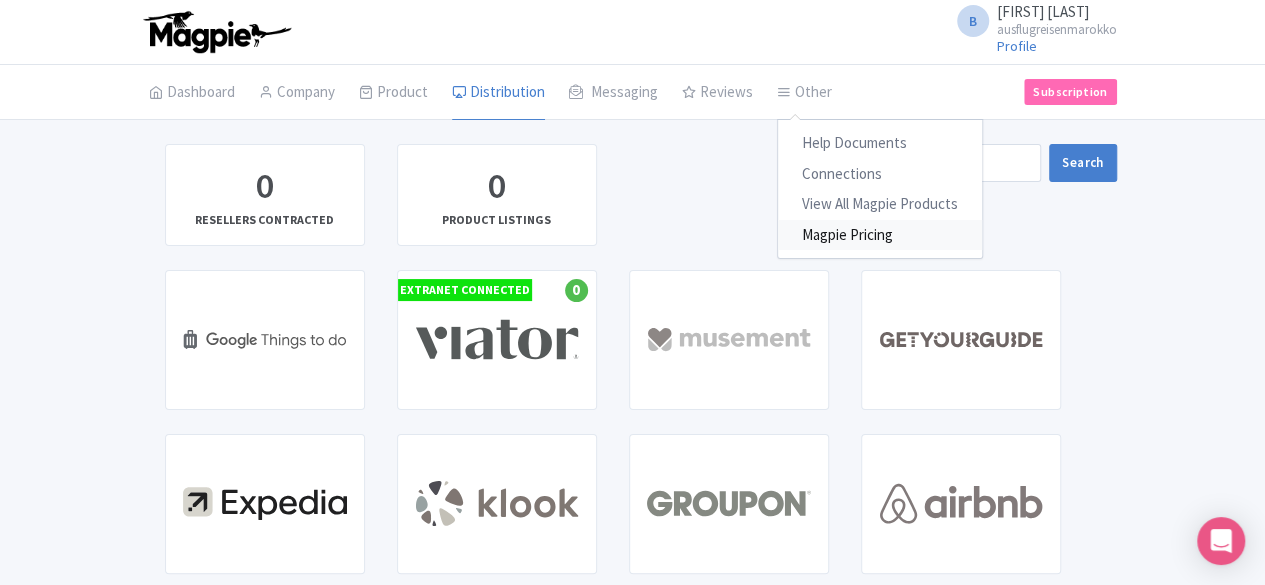 click on "Magpie Pricing" at bounding box center [880, 235] 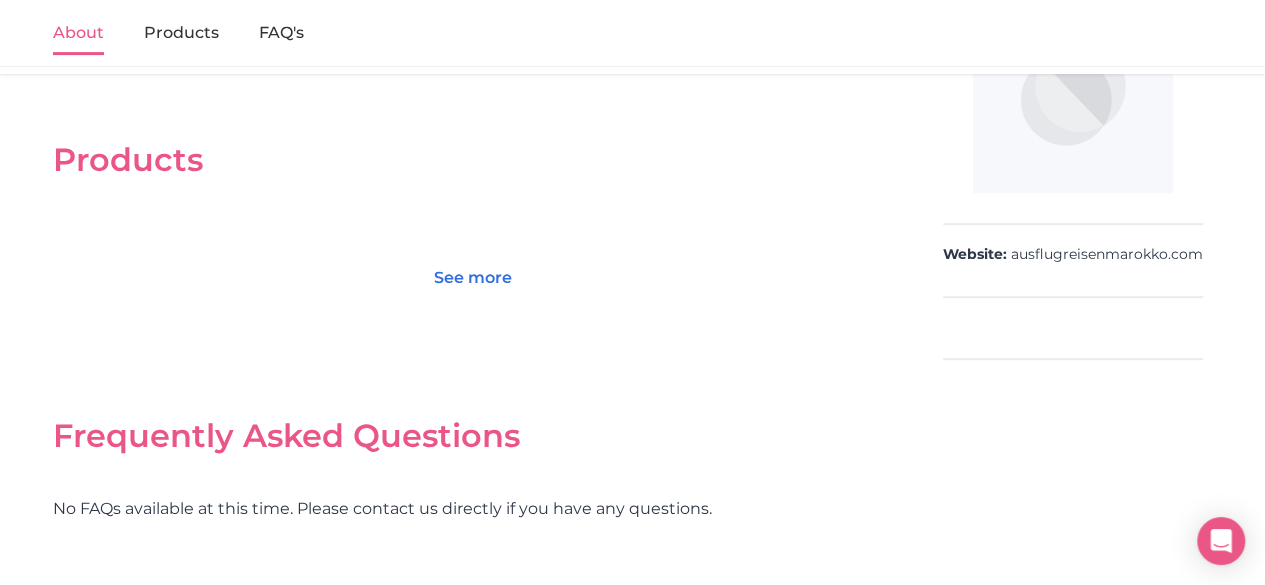 scroll, scrollTop: 337, scrollLeft: 0, axis: vertical 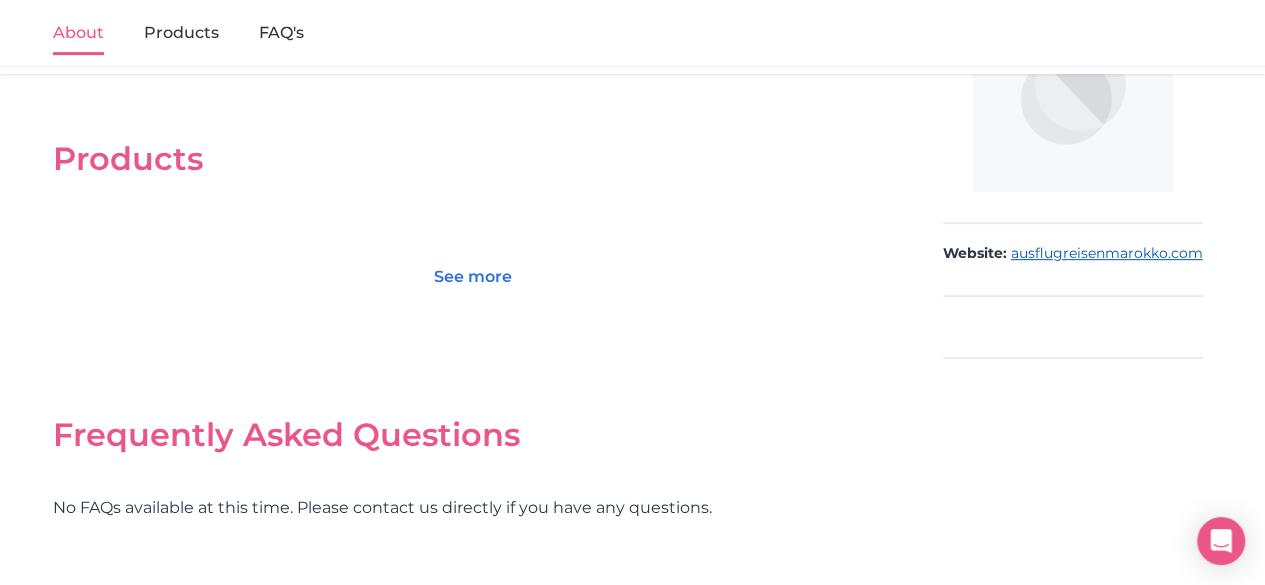 click on "ausflugreisenmarokko.com" at bounding box center [1107, 254] 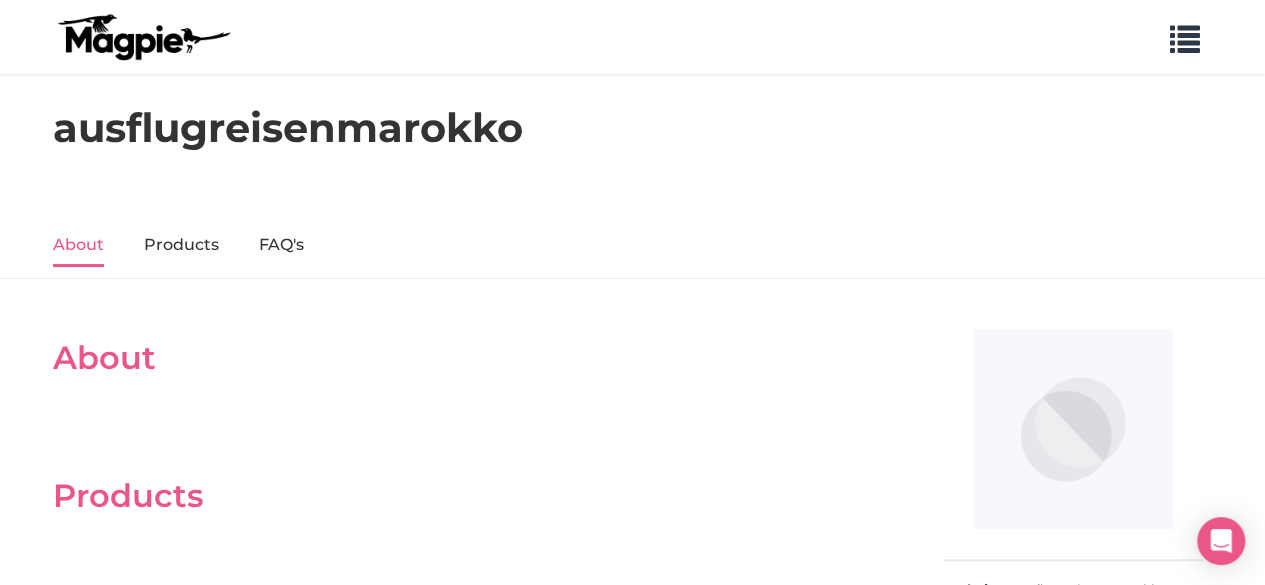 scroll, scrollTop: 5, scrollLeft: 0, axis: vertical 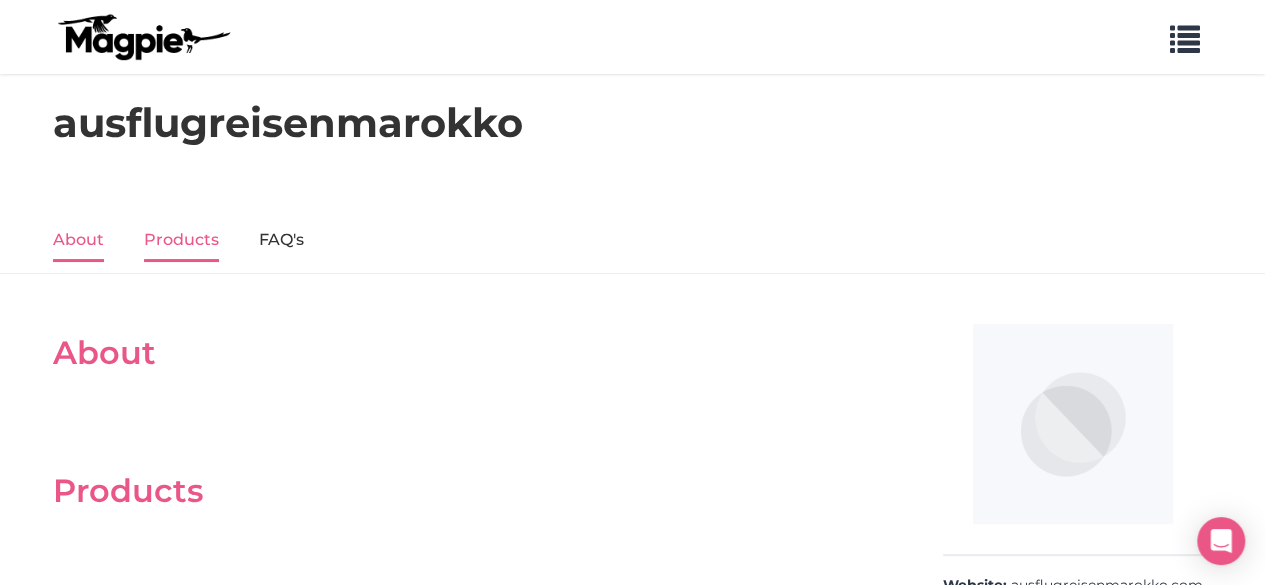 click on "Products" at bounding box center [181, 241] 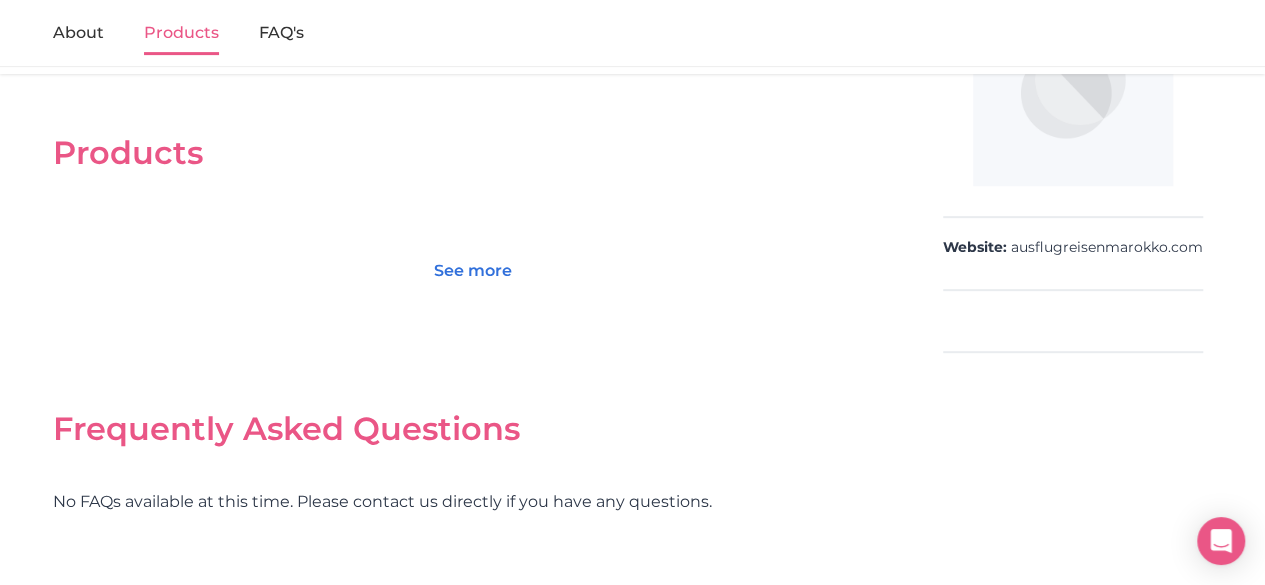 scroll, scrollTop: 346, scrollLeft: 0, axis: vertical 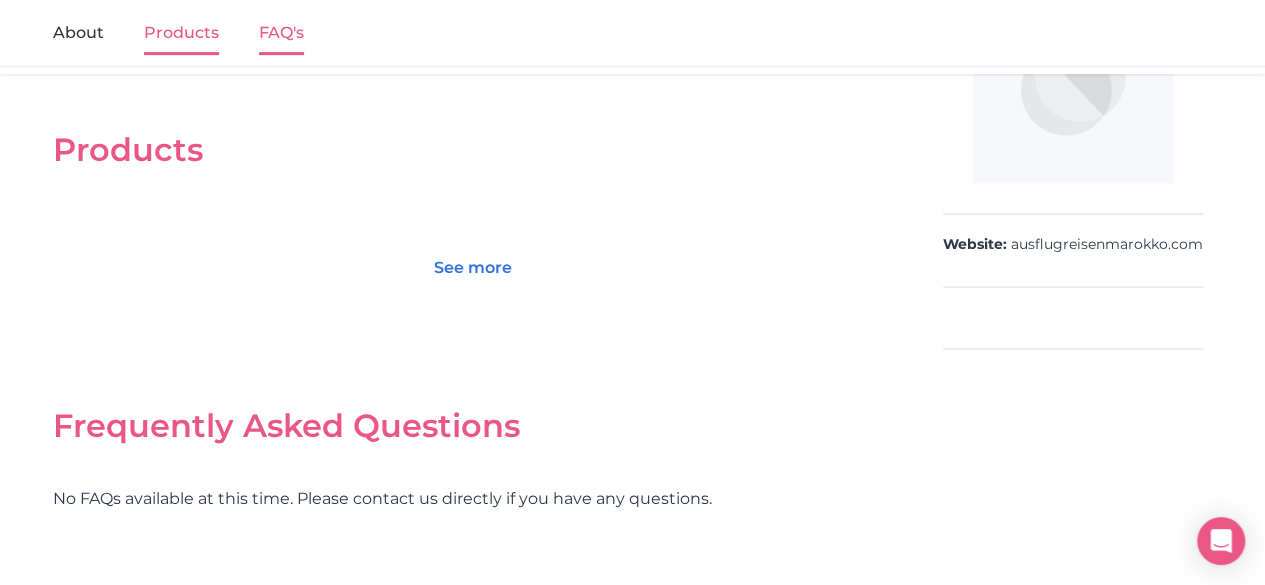 click on "FAQ's" at bounding box center (281, 34) 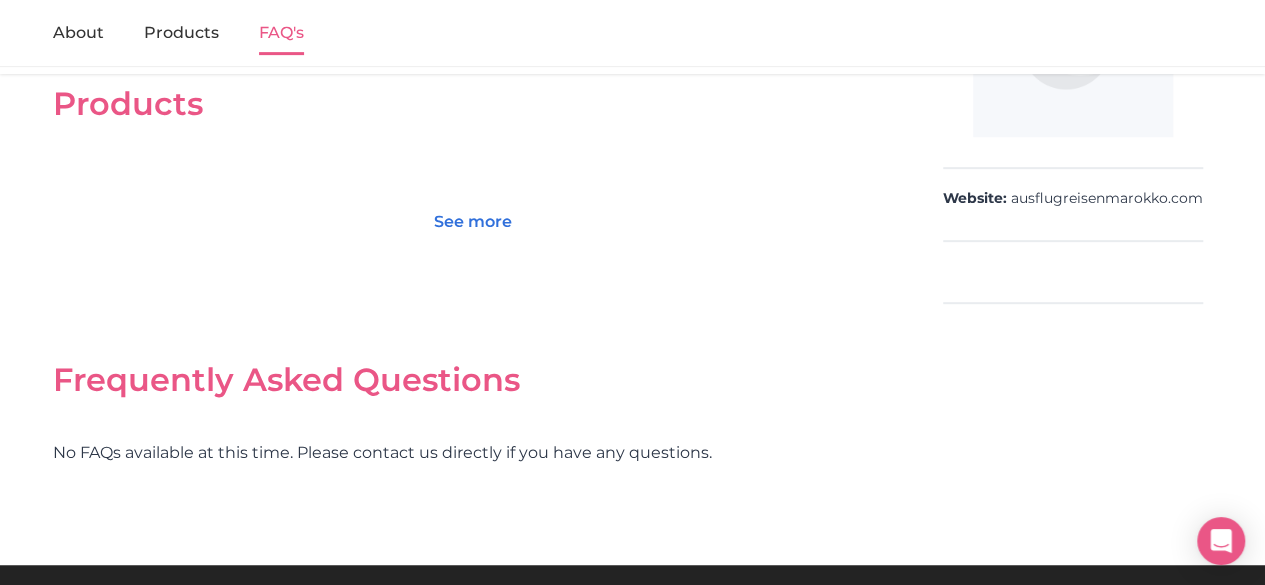 scroll, scrollTop: 455, scrollLeft: 0, axis: vertical 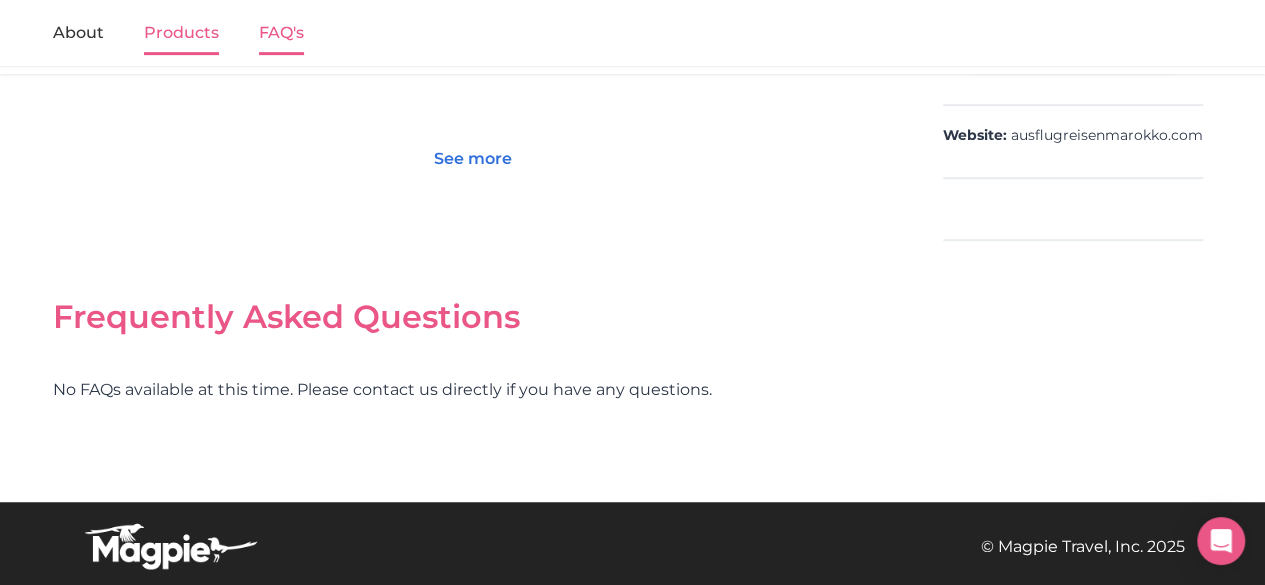 click on "Products" at bounding box center (181, 34) 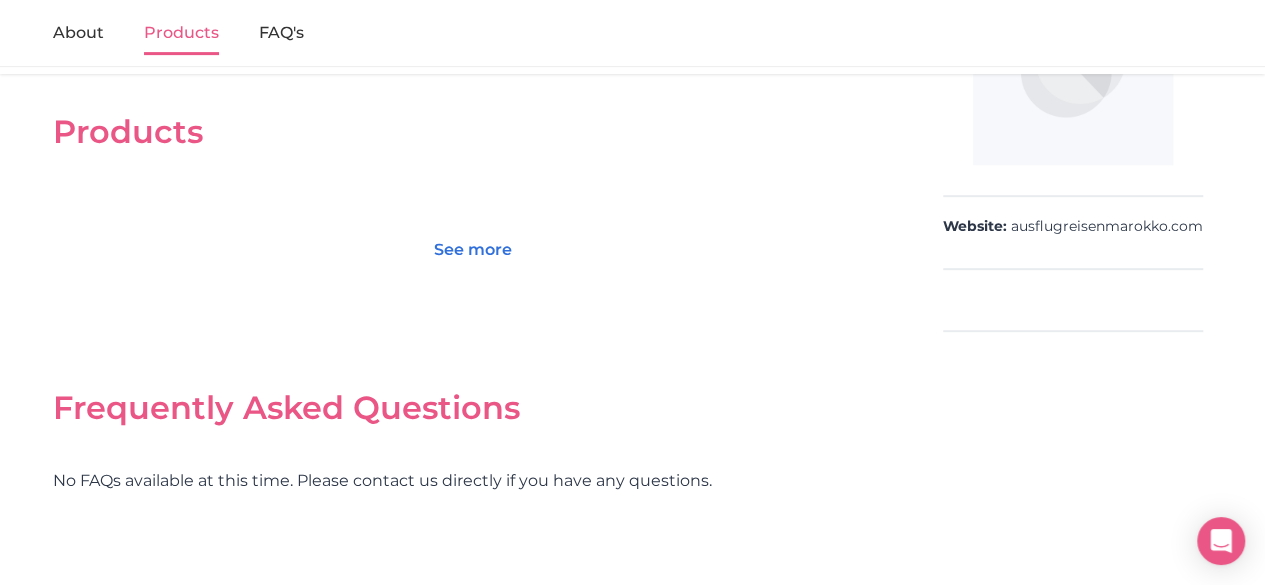 scroll, scrollTop: 346, scrollLeft: 0, axis: vertical 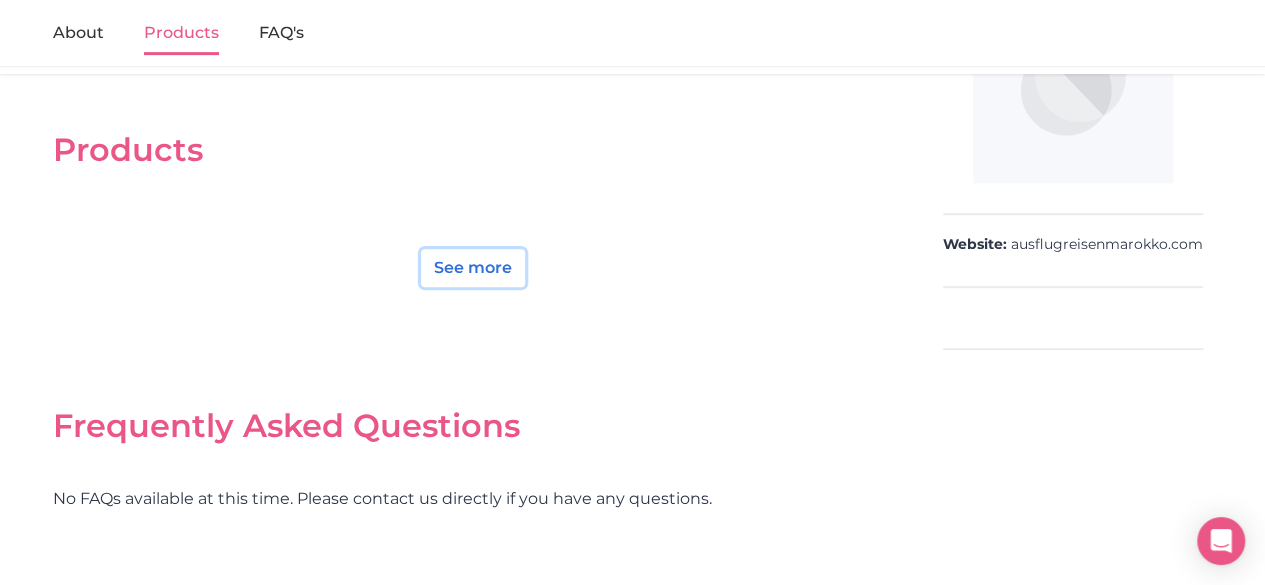click on "See more" at bounding box center (473, 268) 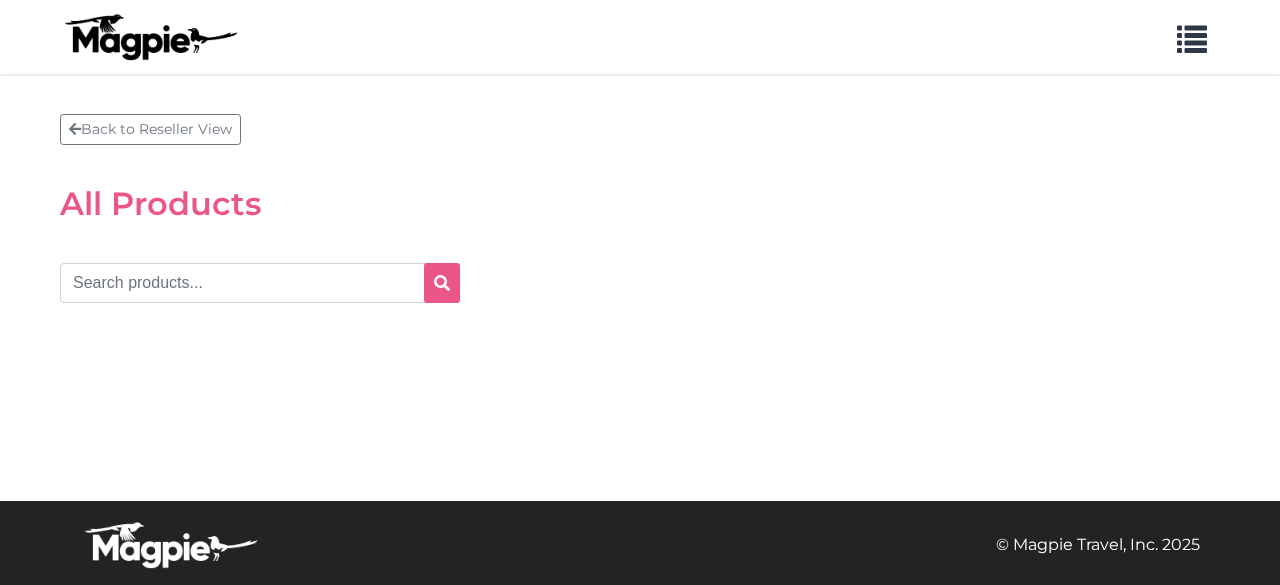 scroll, scrollTop: 0, scrollLeft: 0, axis: both 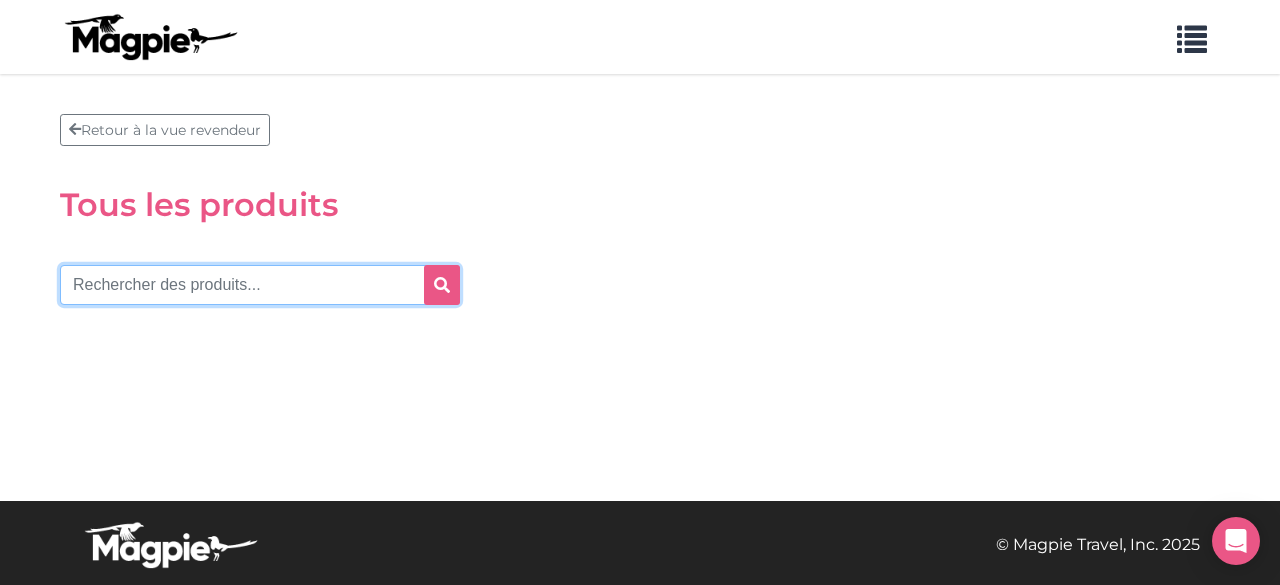 click at bounding box center [260, 285] 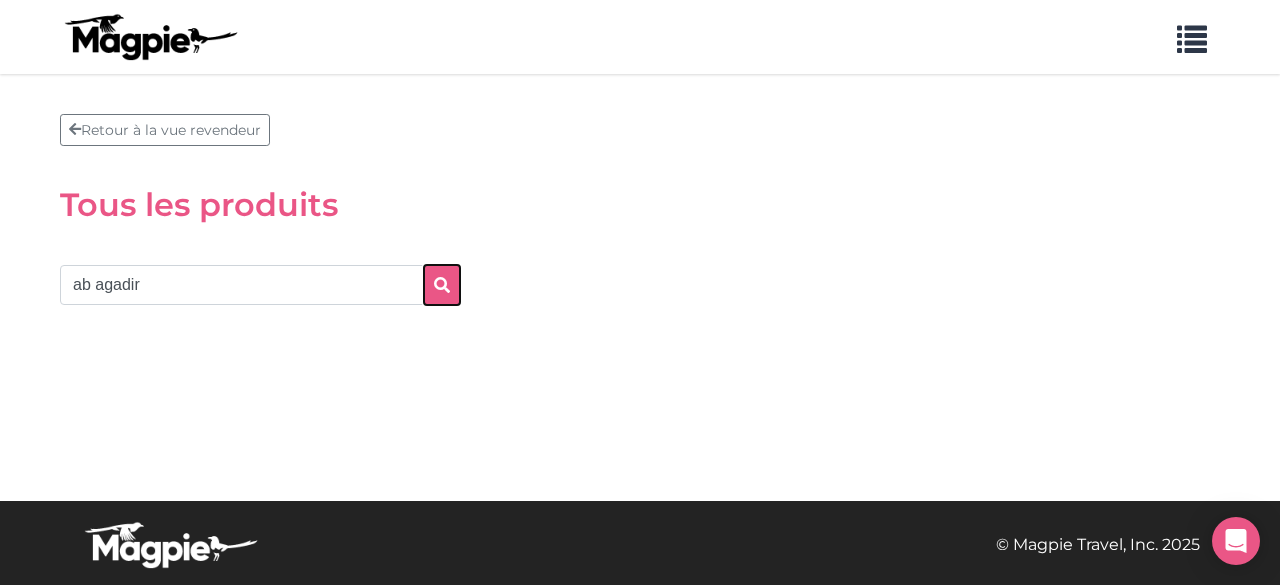 click at bounding box center (442, 285) 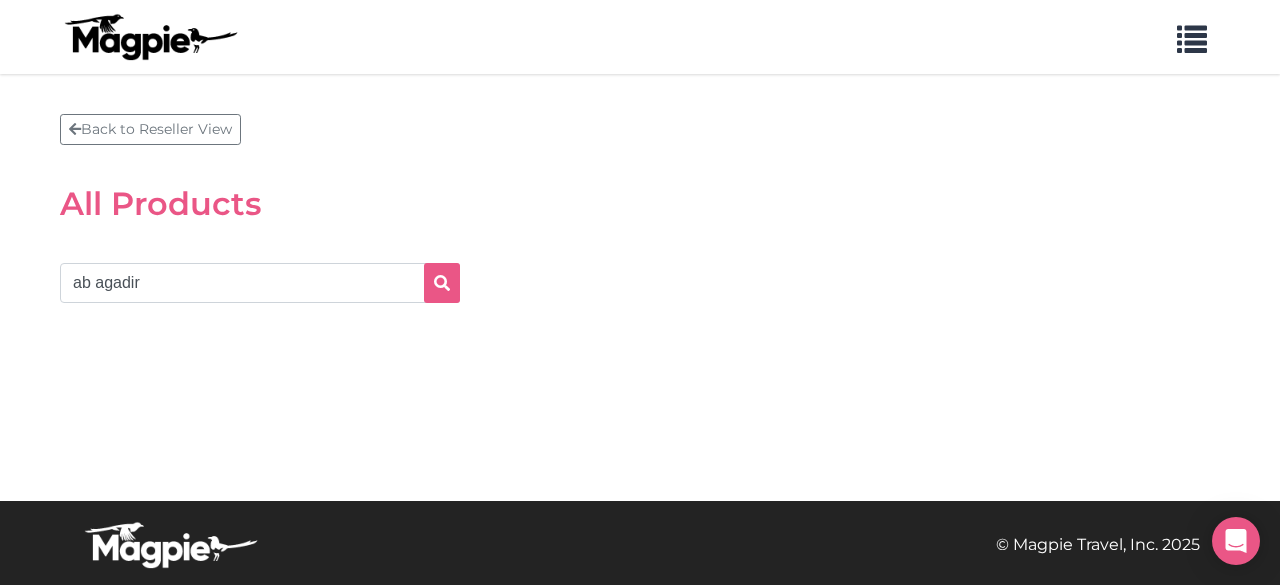 scroll, scrollTop: 0, scrollLeft: 0, axis: both 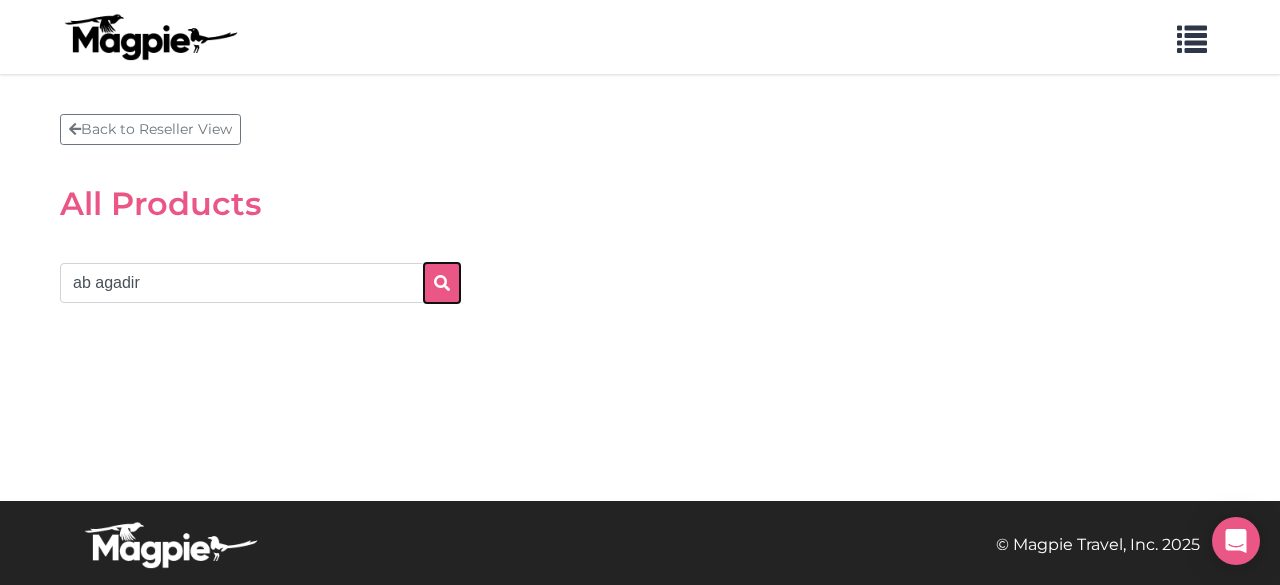 click at bounding box center [442, 283] 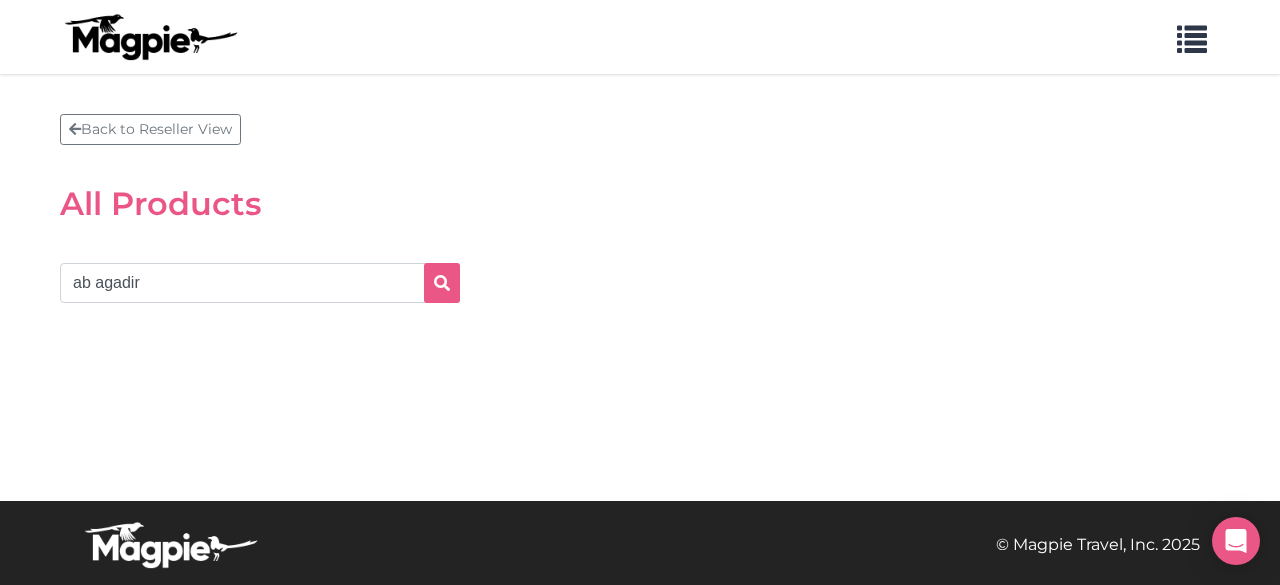 scroll, scrollTop: 0, scrollLeft: 0, axis: both 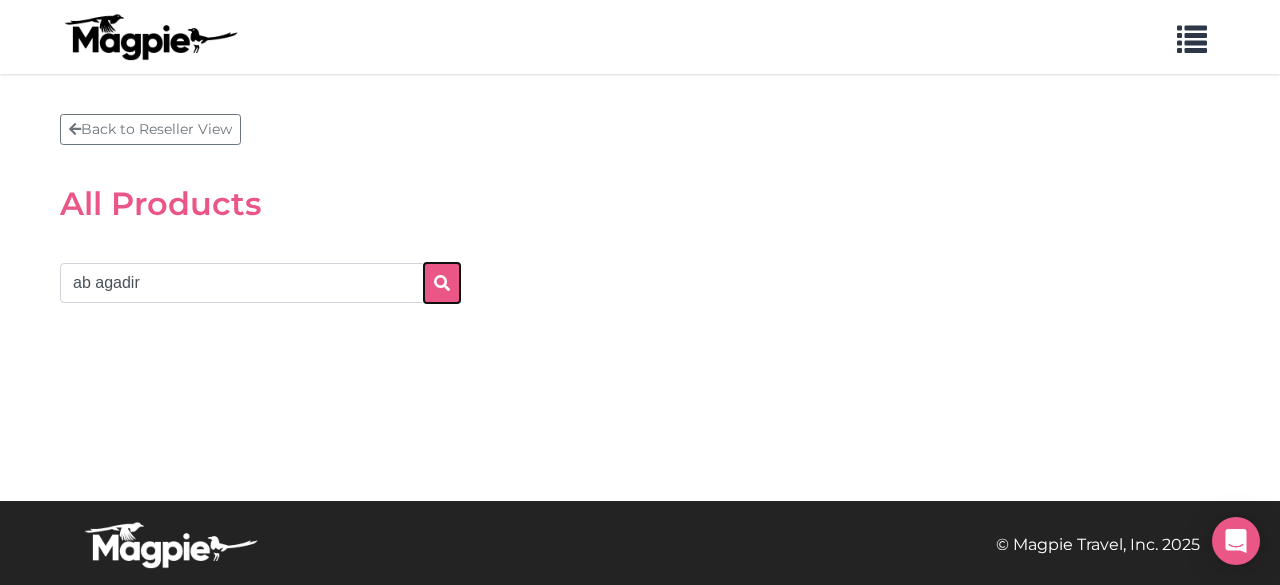 click at bounding box center (442, 283) 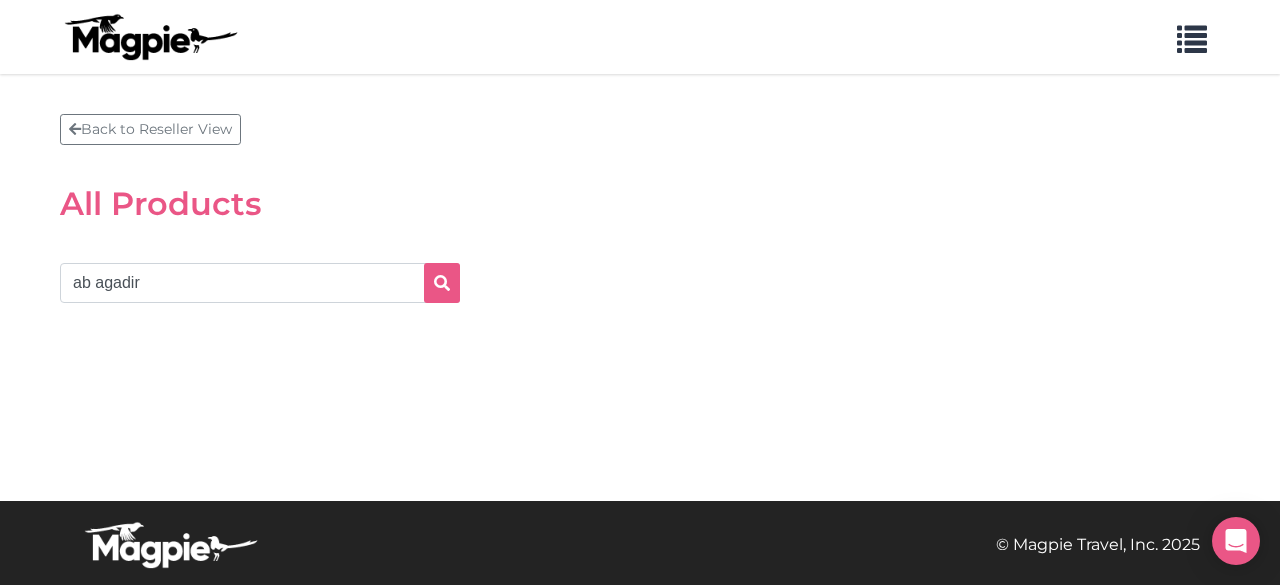 scroll, scrollTop: 0, scrollLeft: 0, axis: both 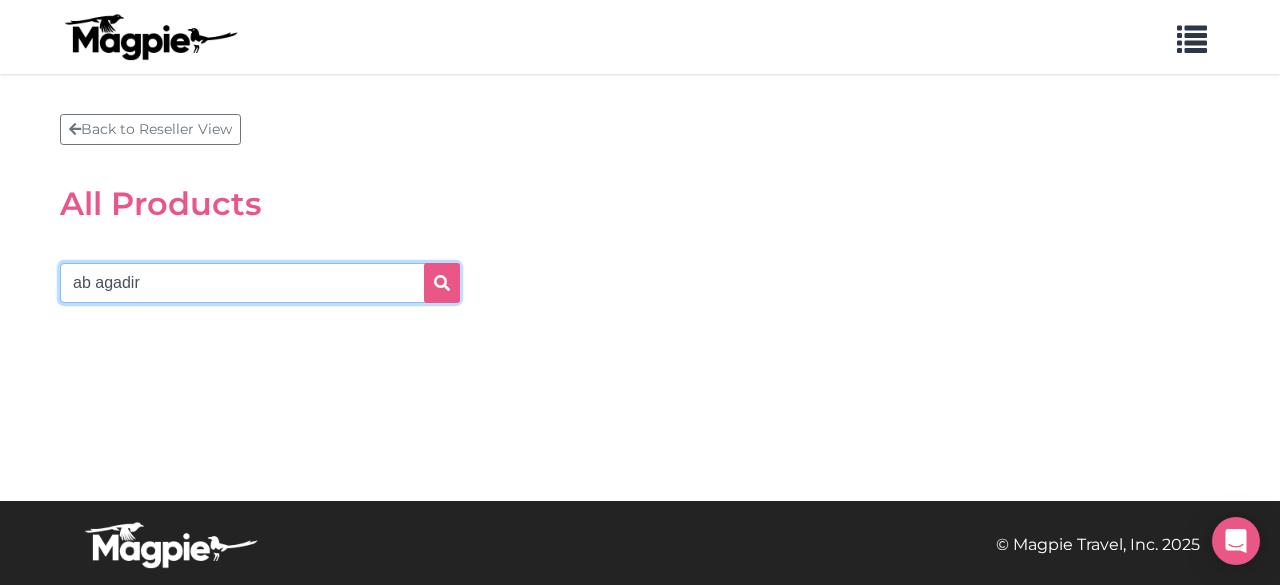 click on "ab agadir" at bounding box center (260, 283) 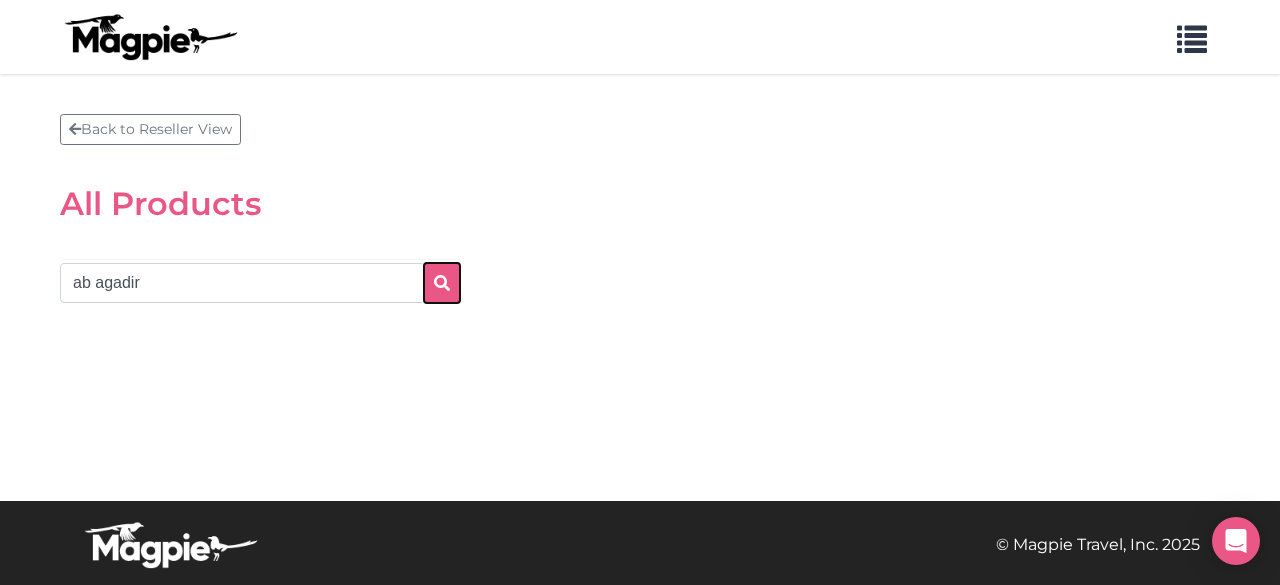 click at bounding box center [442, 283] 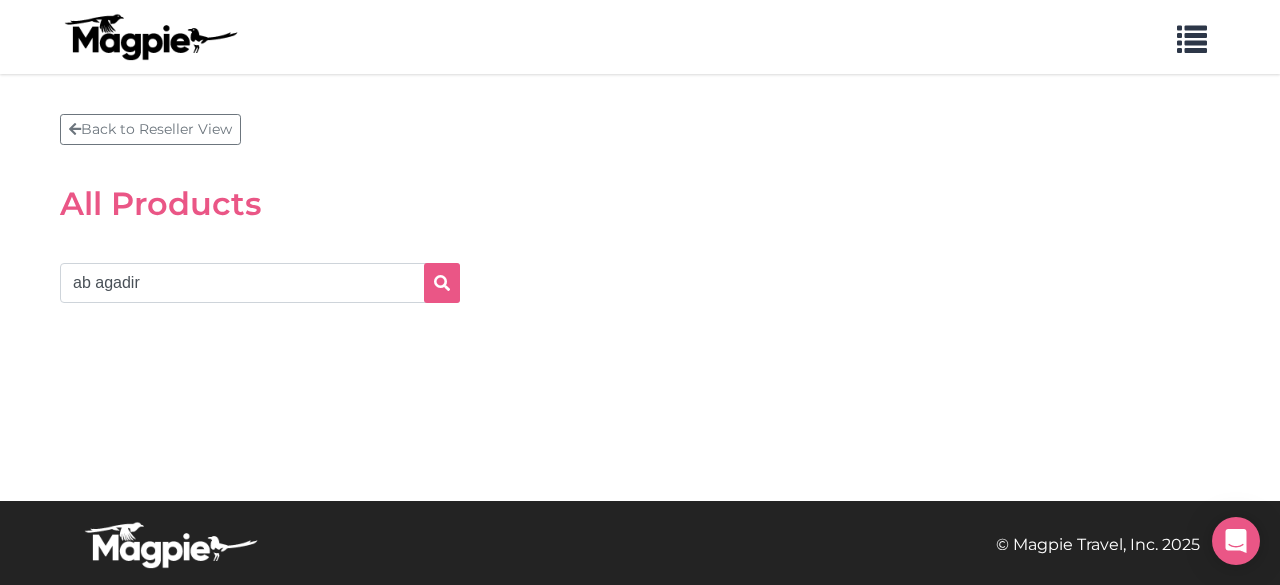 scroll, scrollTop: 0, scrollLeft: 0, axis: both 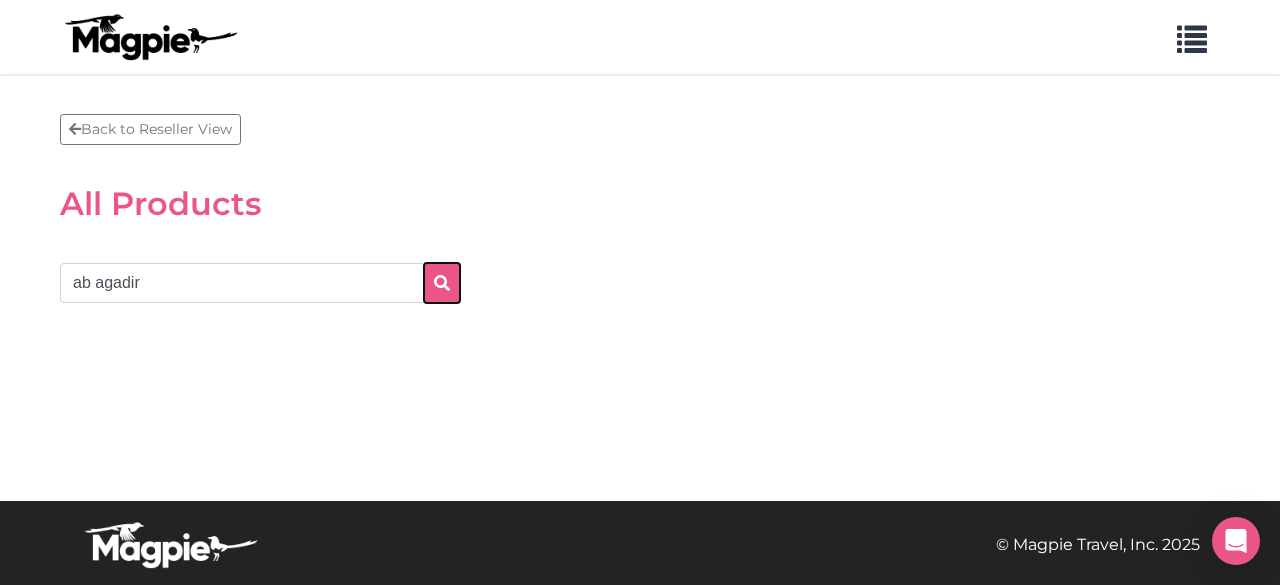 click at bounding box center (442, 283) 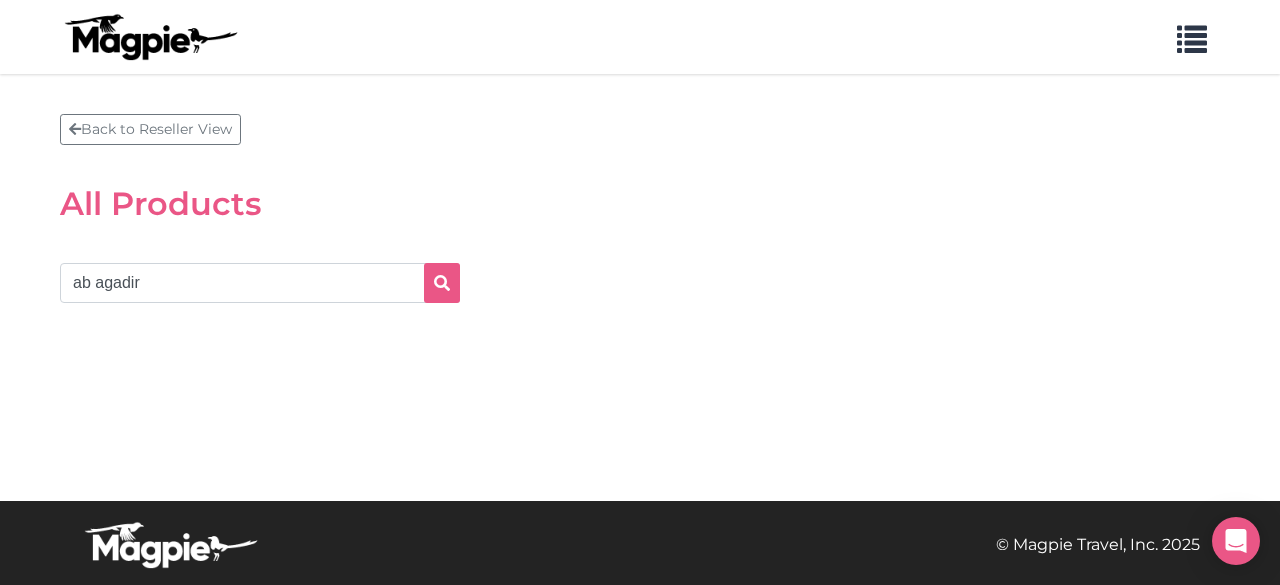 scroll, scrollTop: 0, scrollLeft: 0, axis: both 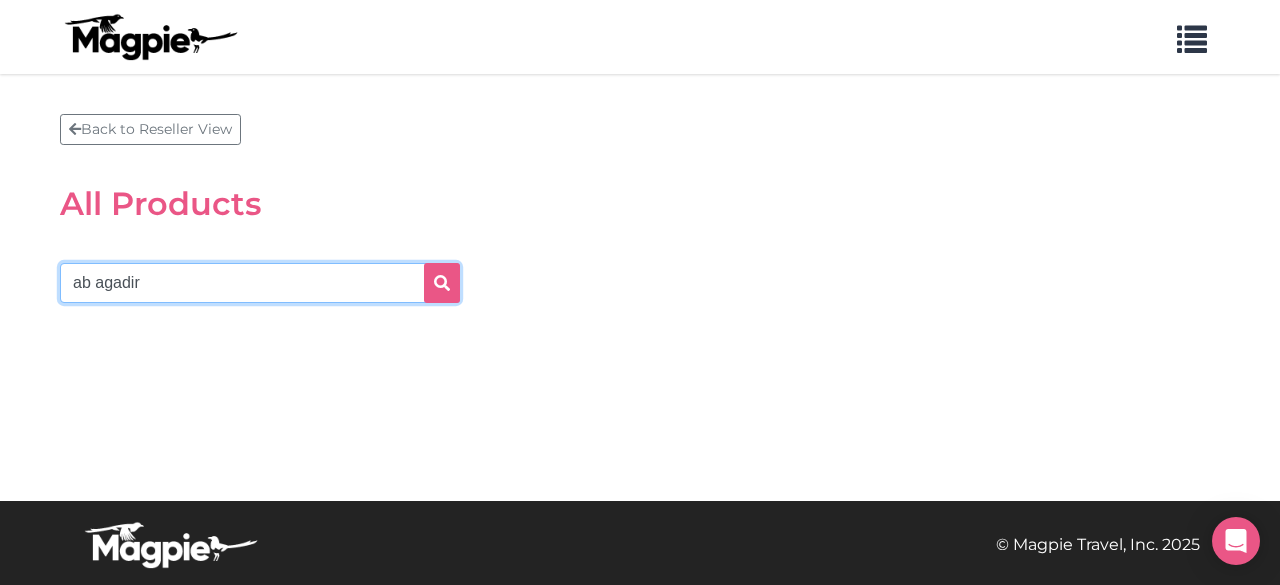 click on "ab agadir" at bounding box center [260, 283] 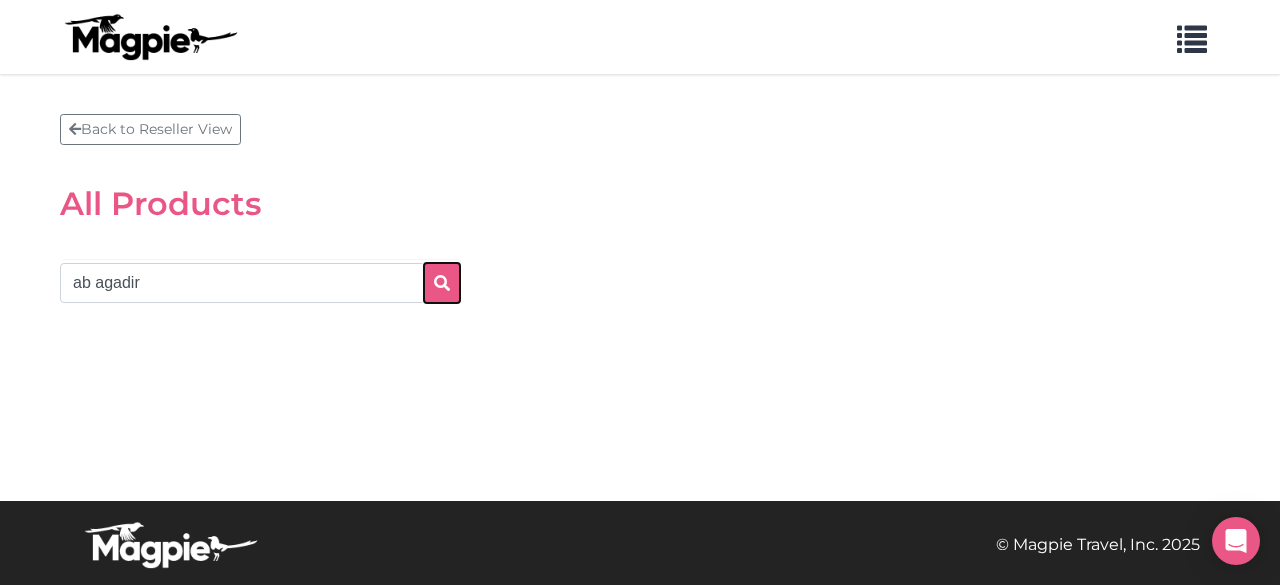 click at bounding box center (442, 283) 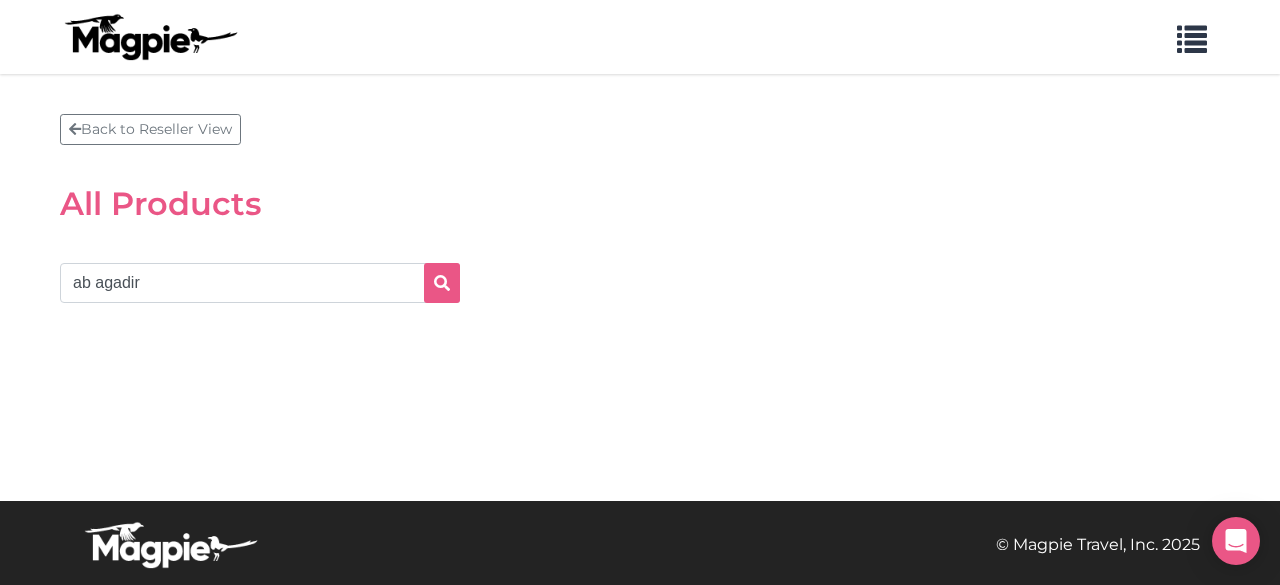scroll, scrollTop: 0, scrollLeft: 0, axis: both 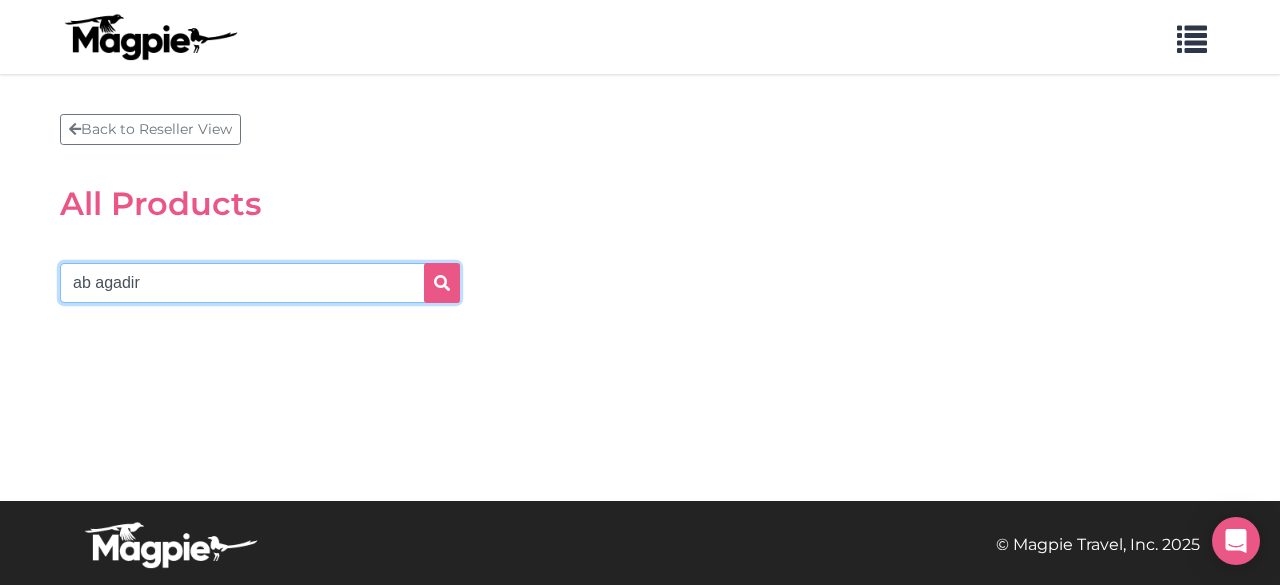 click on "ab agadir" at bounding box center (260, 283) 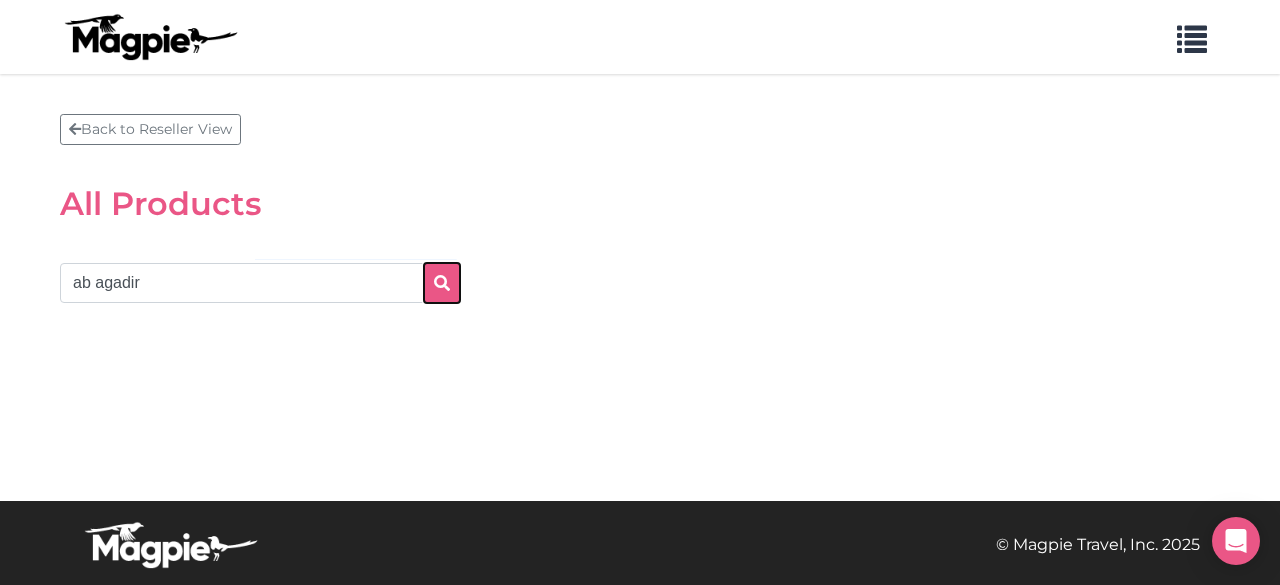 click at bounding box center [442, 283] 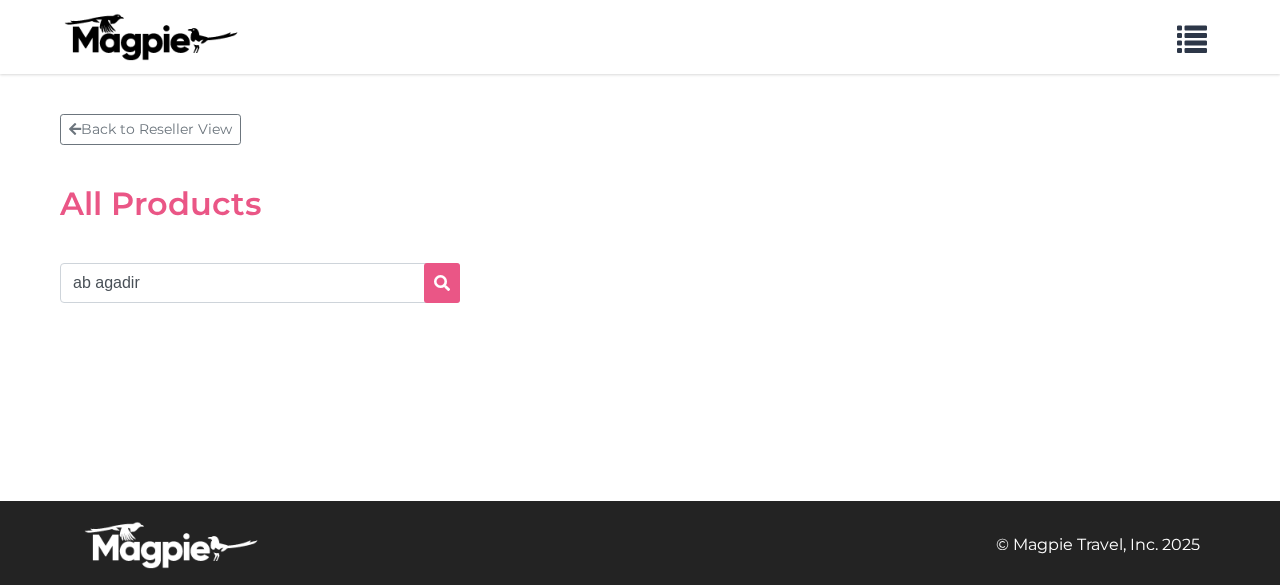 scroll, scrollTop: 0, scrollLeft: 0, axis: both 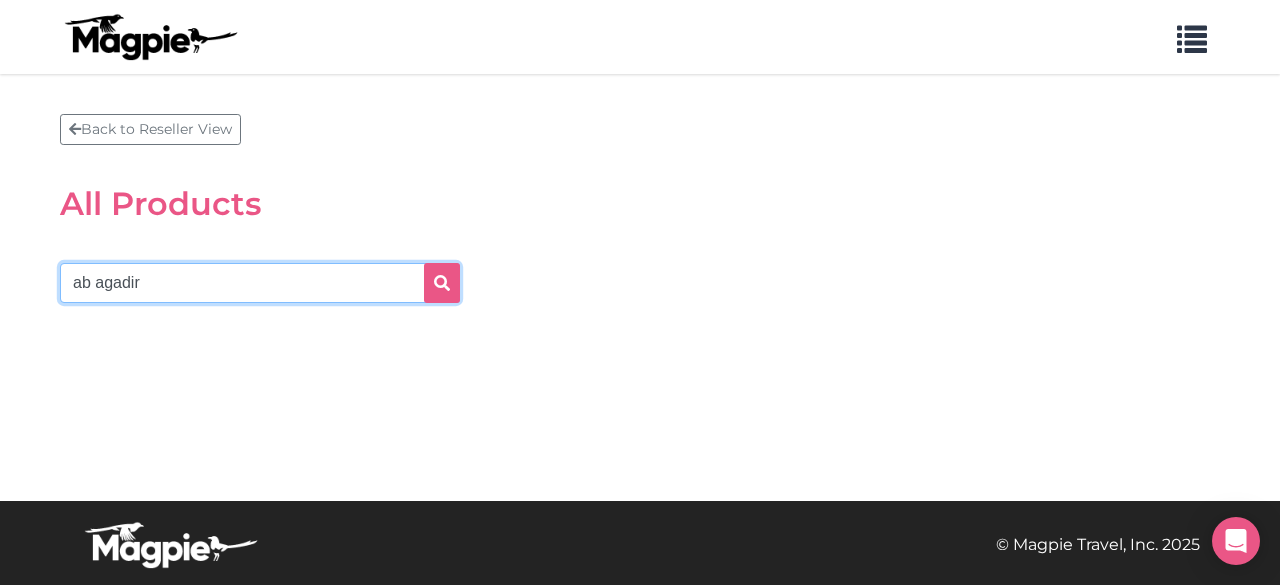 click on "ab agadir" at bounding box center (260, 283) 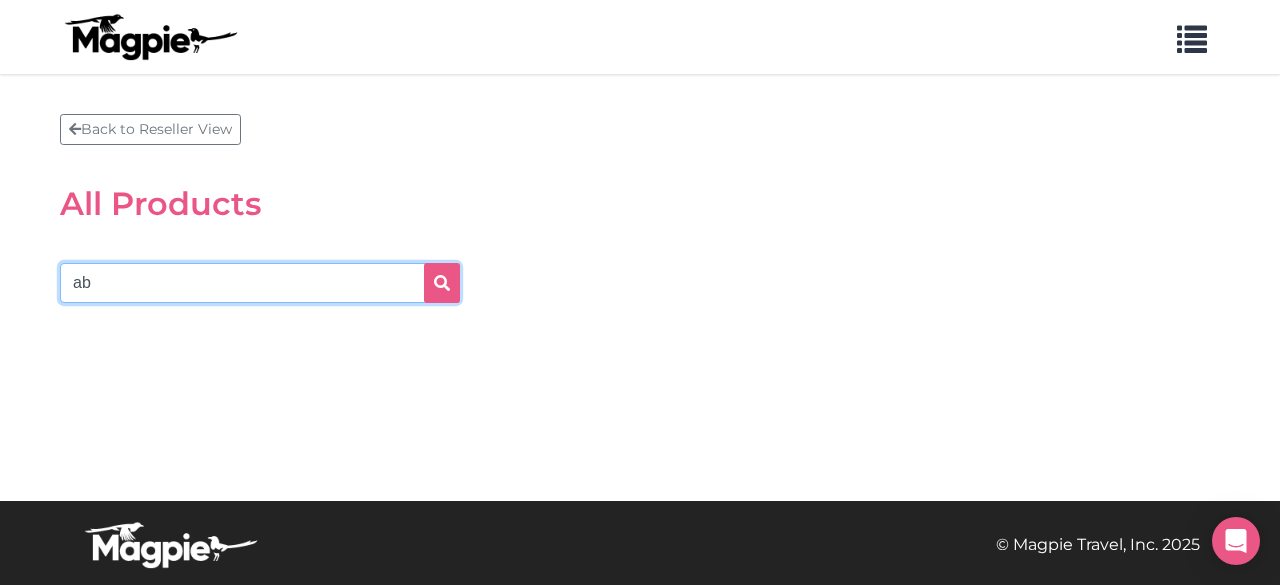 type on "a" 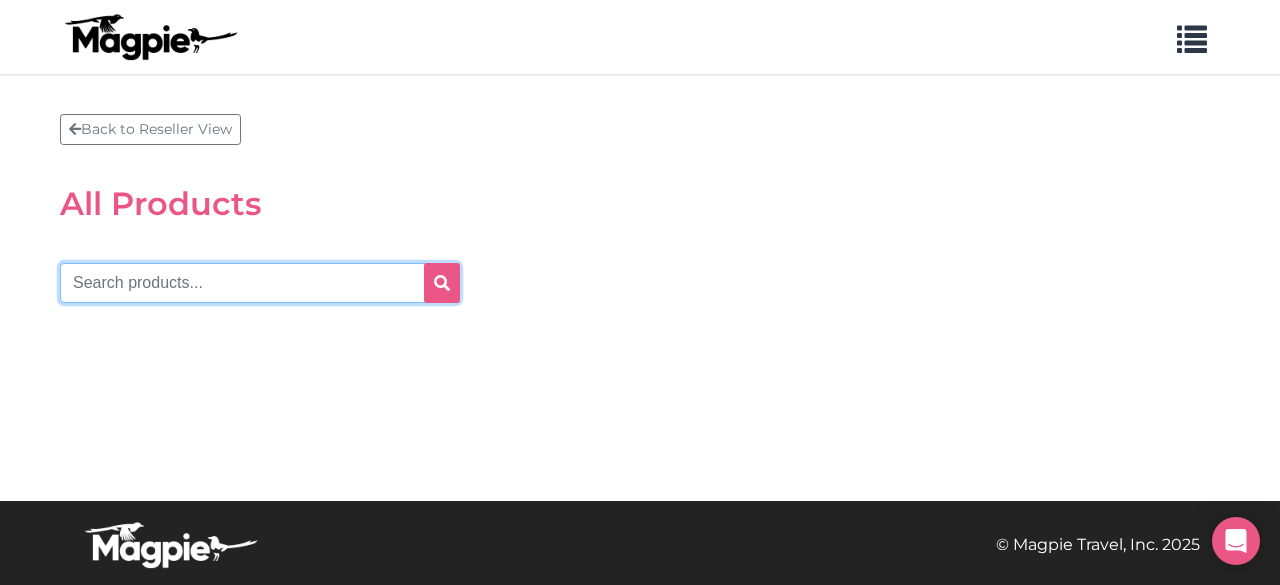click at bounding box center [260, 283] 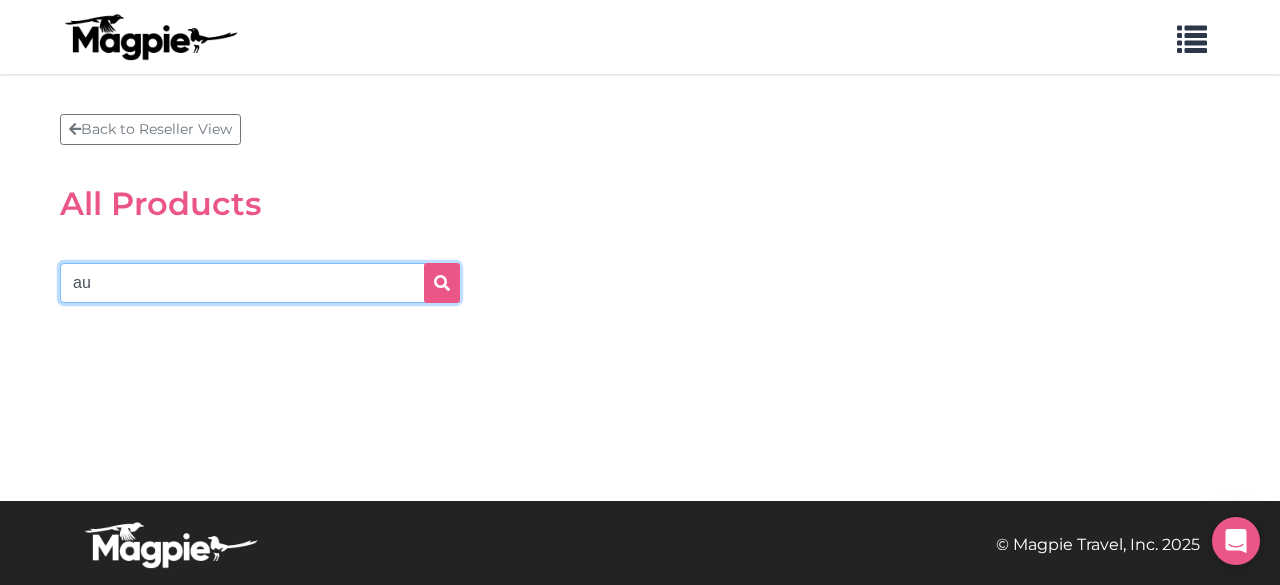 type on "a" 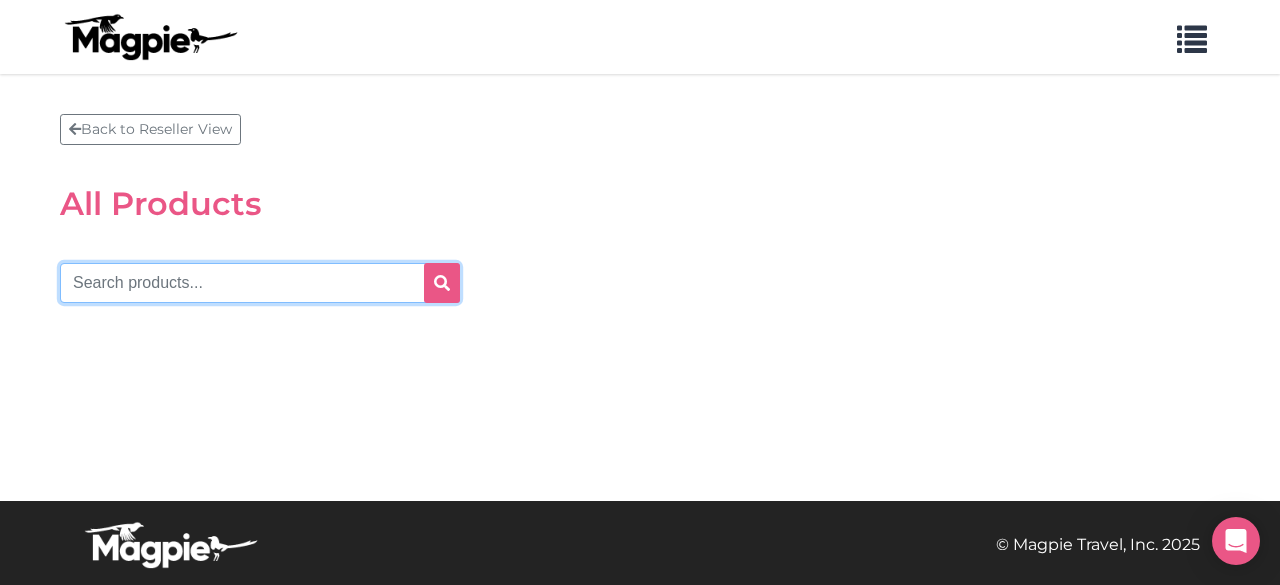 click at bounding box center (260, 283) 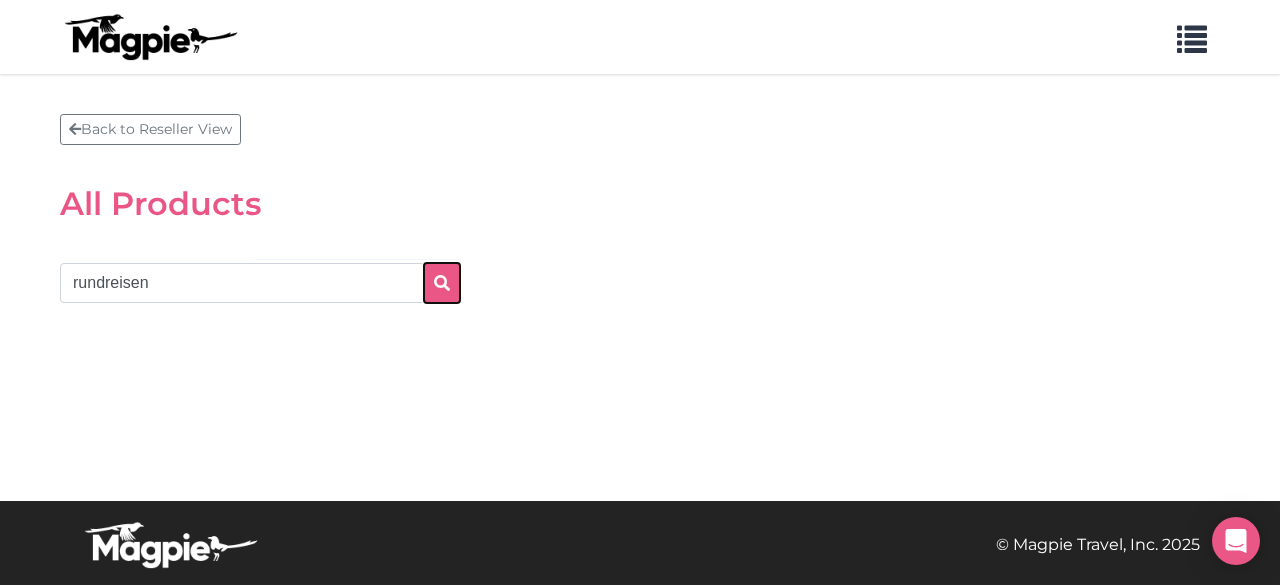 click at bounding box center [442, 283] 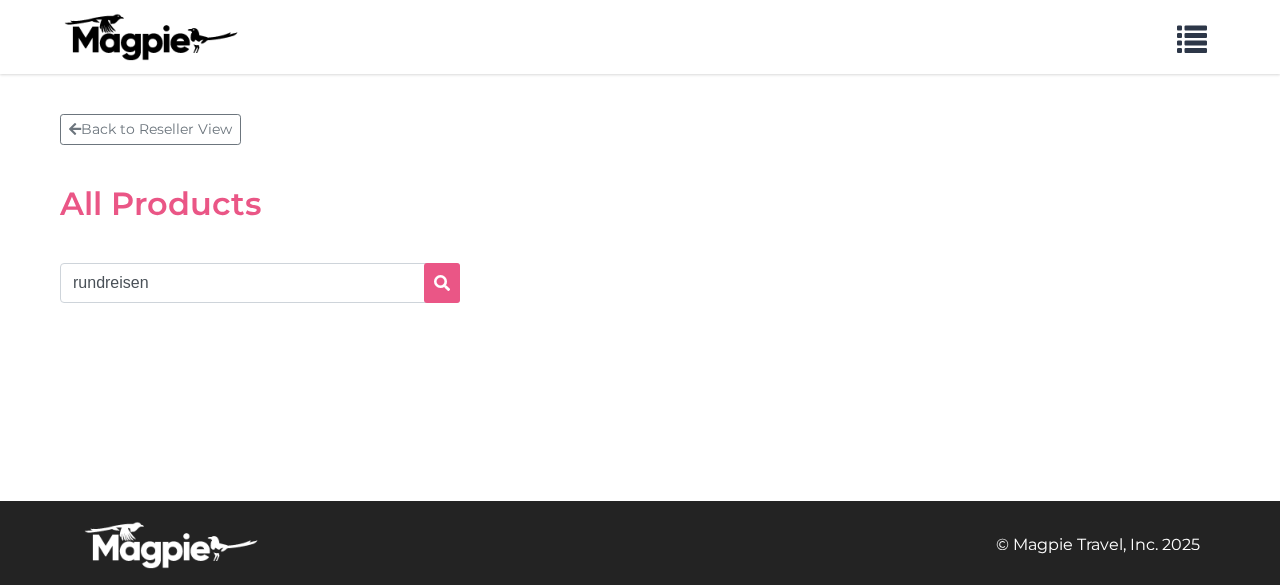 scroll, scrollTop: 0, scrollLeft: 0, axis: both 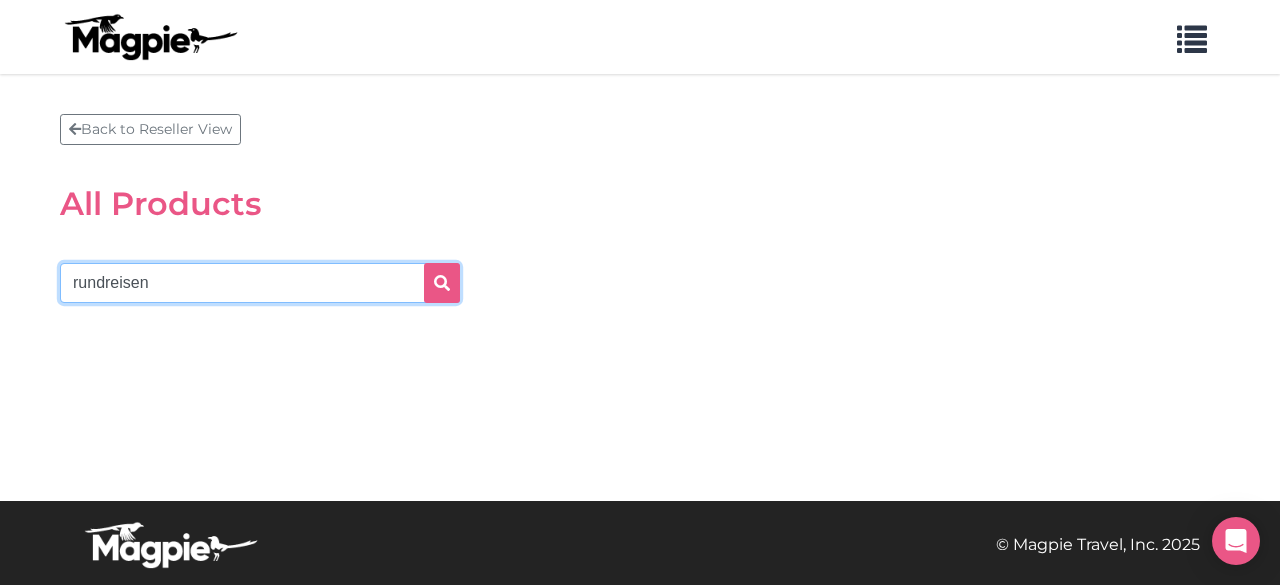 click on "rundreisen" at bounding box center (260, 283) 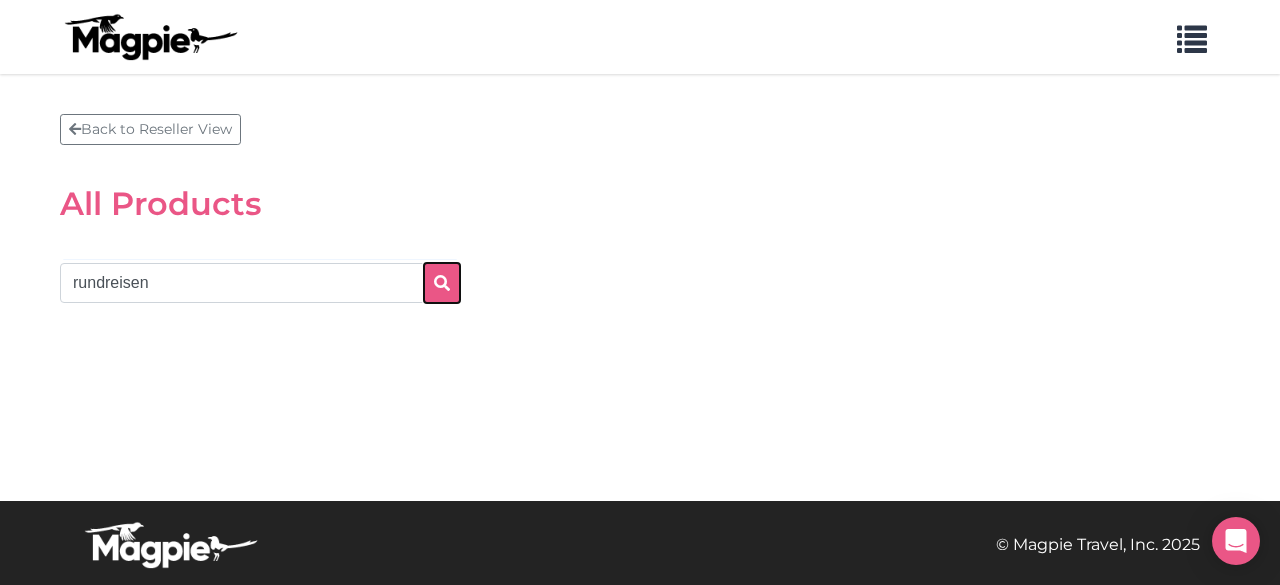 click at bounding box center [442, 283] 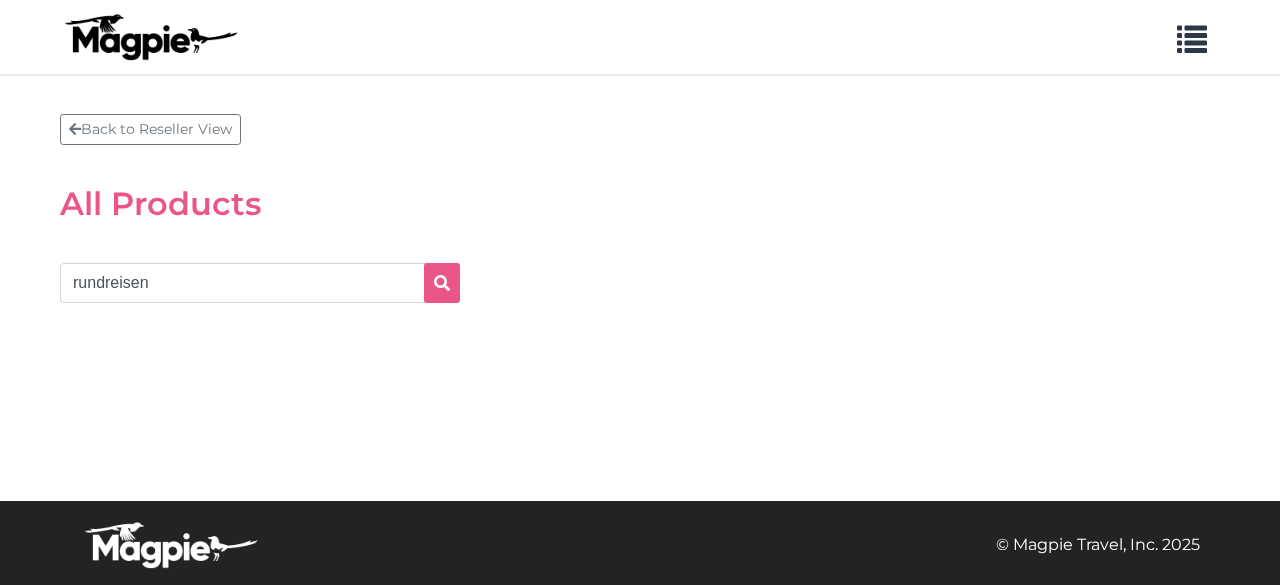 scroll, scrollTop: 0, scrollLeft: 0, axis: both 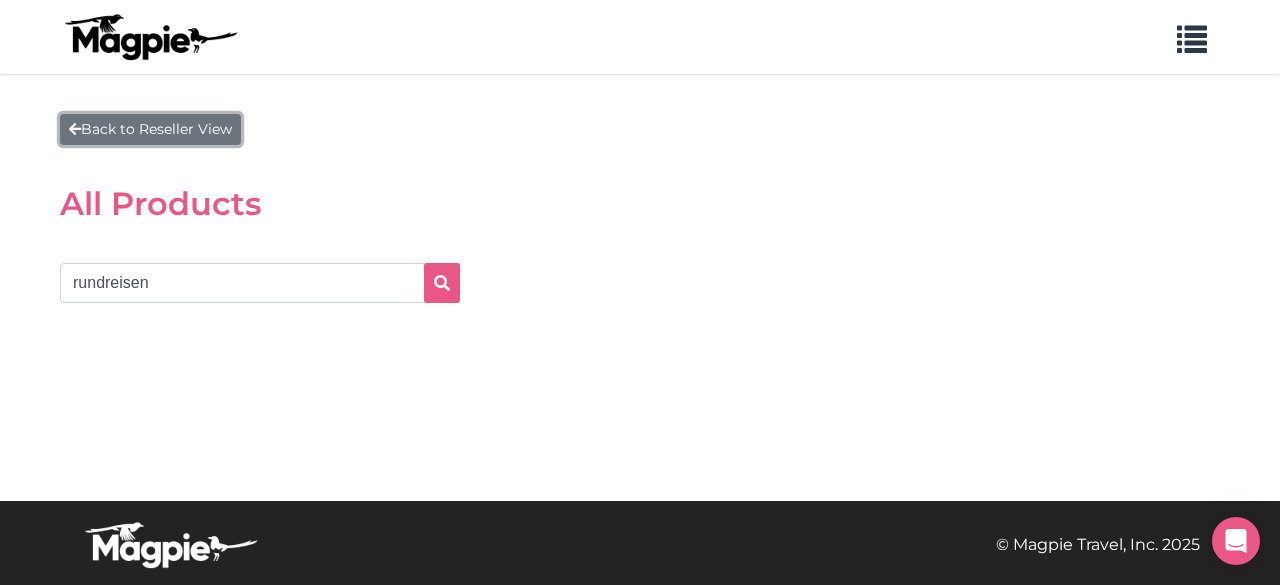 click on "Back to Reseller View" at bounding box center (150, 129) 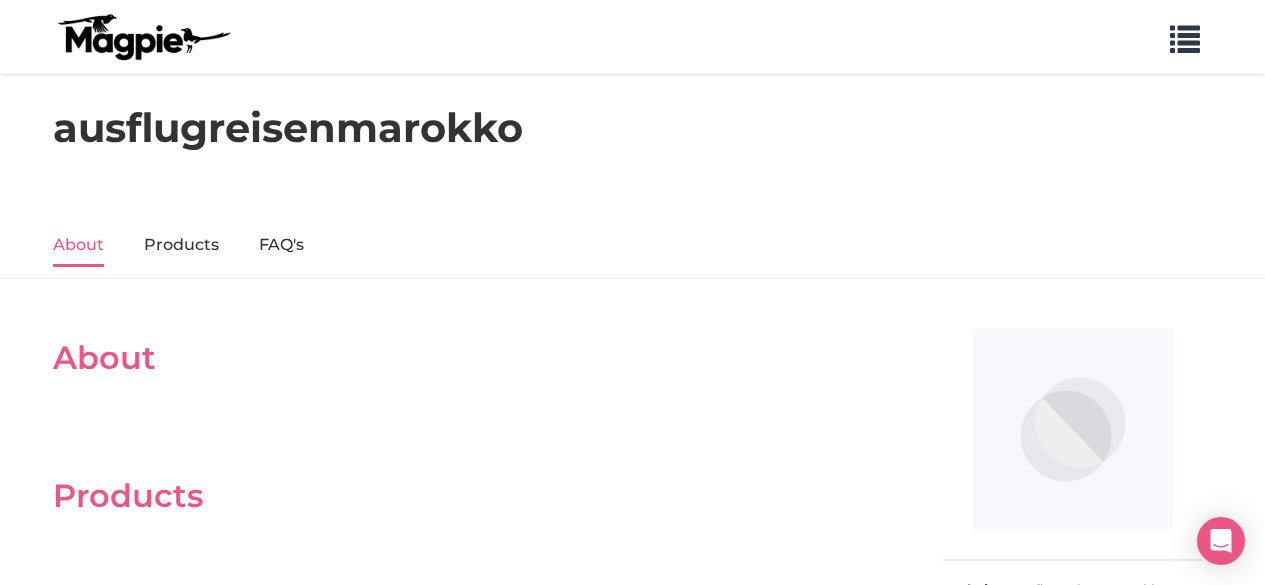 scroll, scrollTop: 0, scrollLeft: 0, axis: both 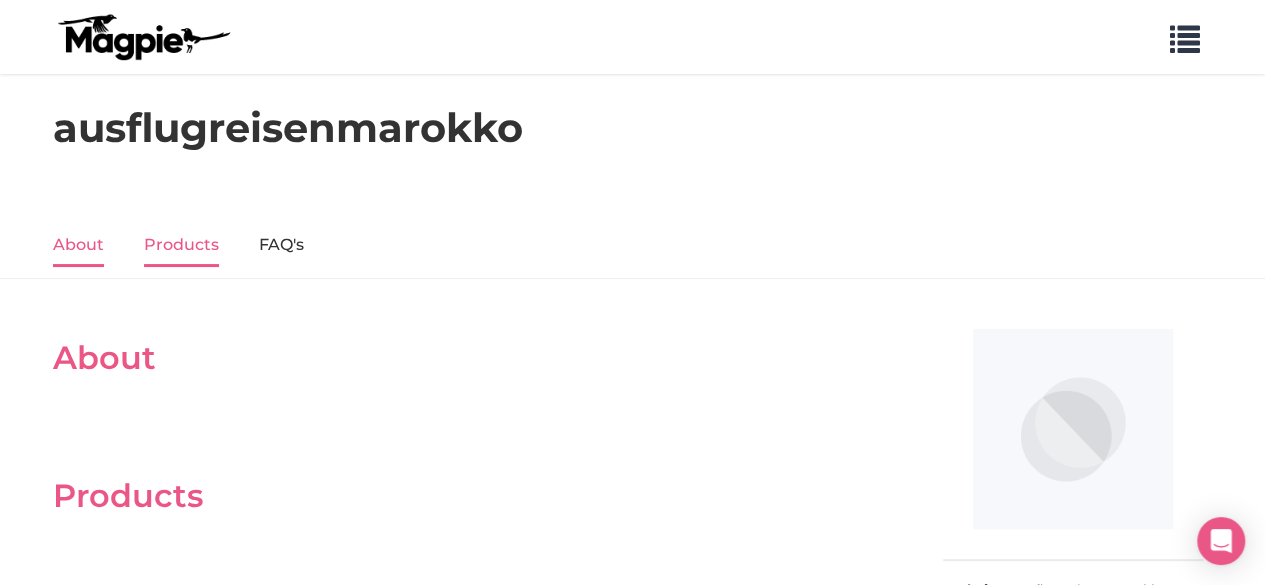 click on "Products" at bounding box center (181, 246) 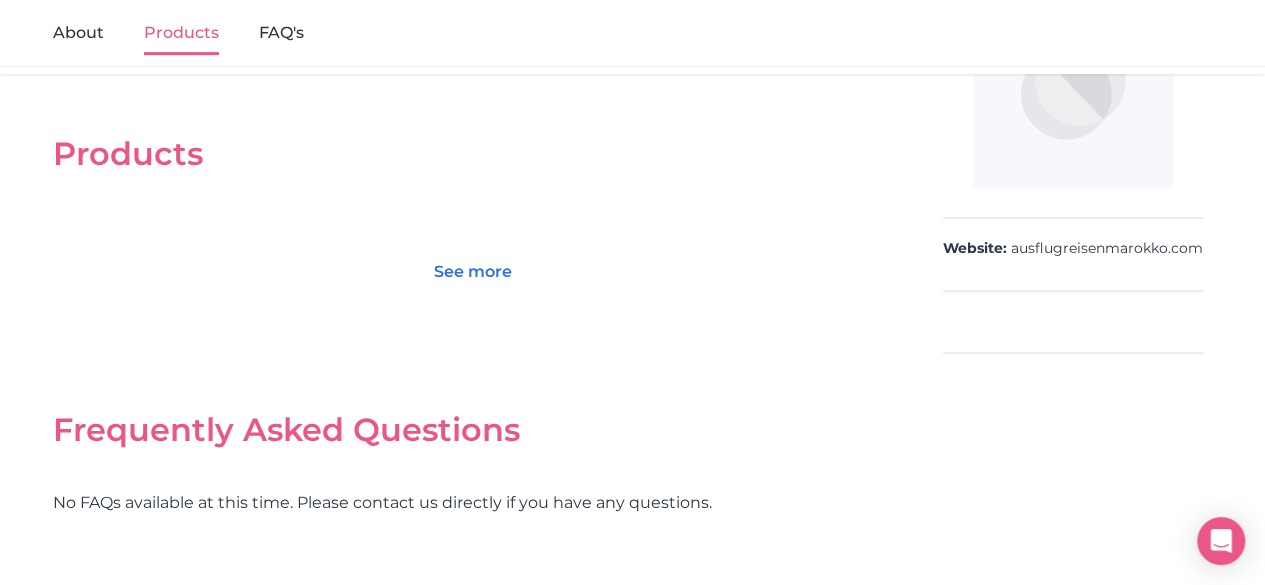 scroll, scrollTop: 346, scrollLeft: 0, axis: vertical 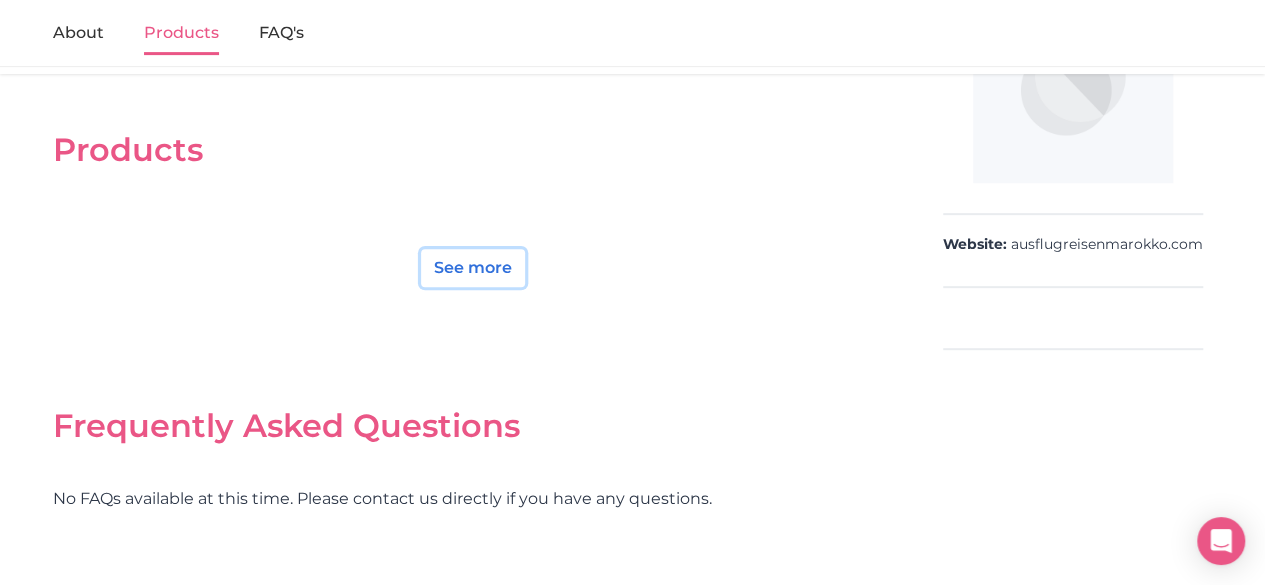 click on "See more" at bounding box center (473, 268) 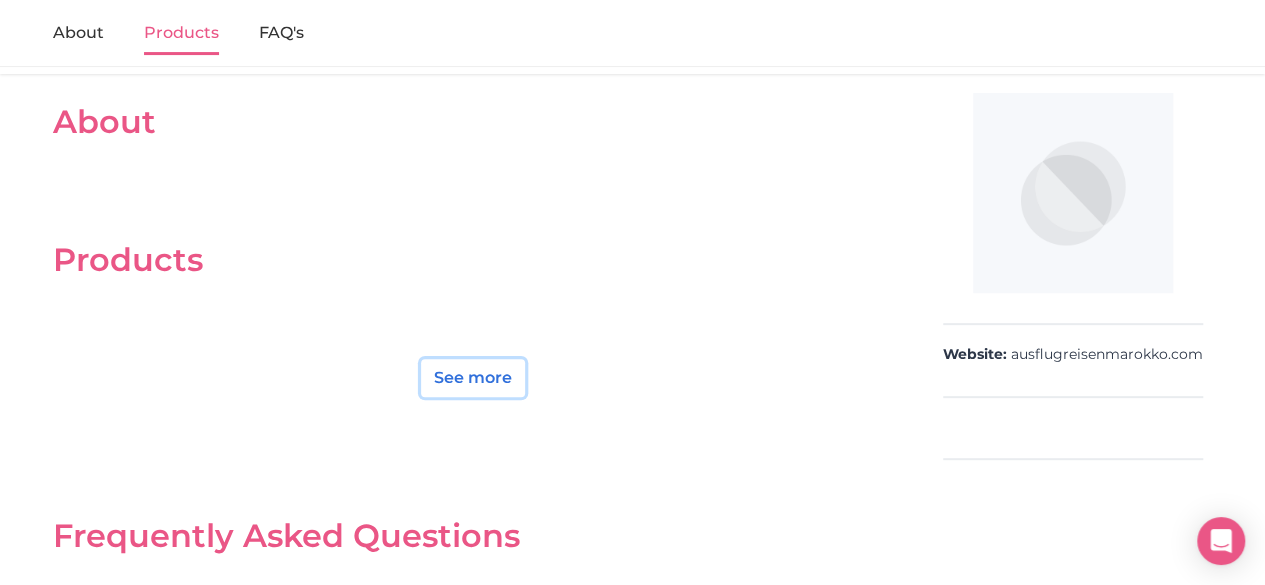 scroll, scrollTop: 234, scrollLeft: 0, axis: vertical 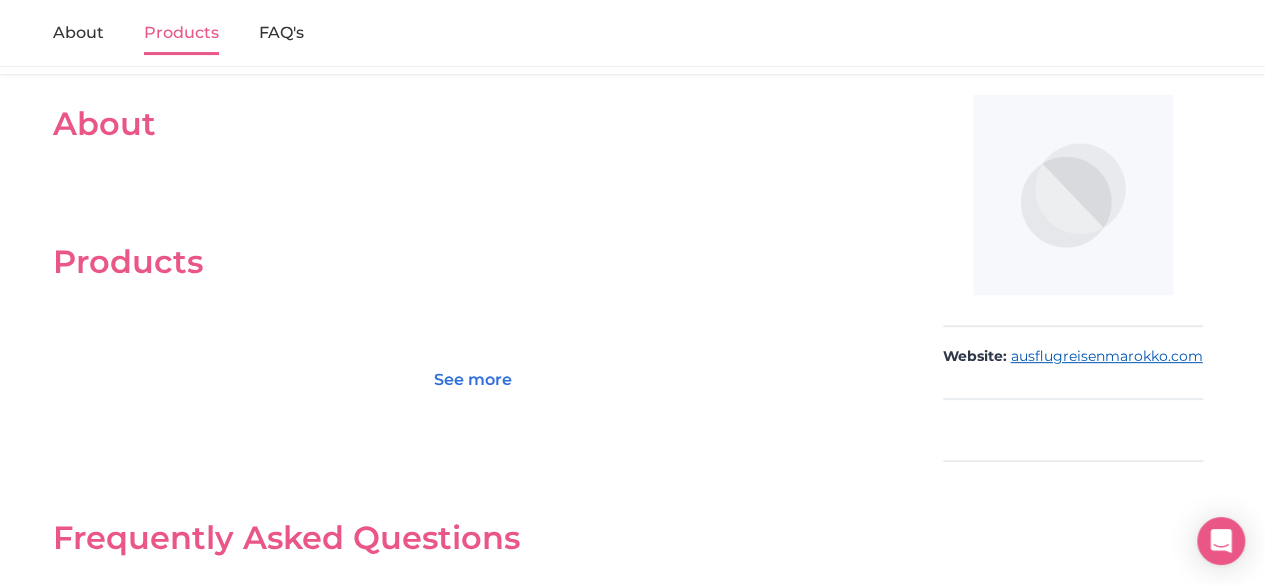 click on "ausflugreisenmarokko.com" at bounding box center [1107, 357] 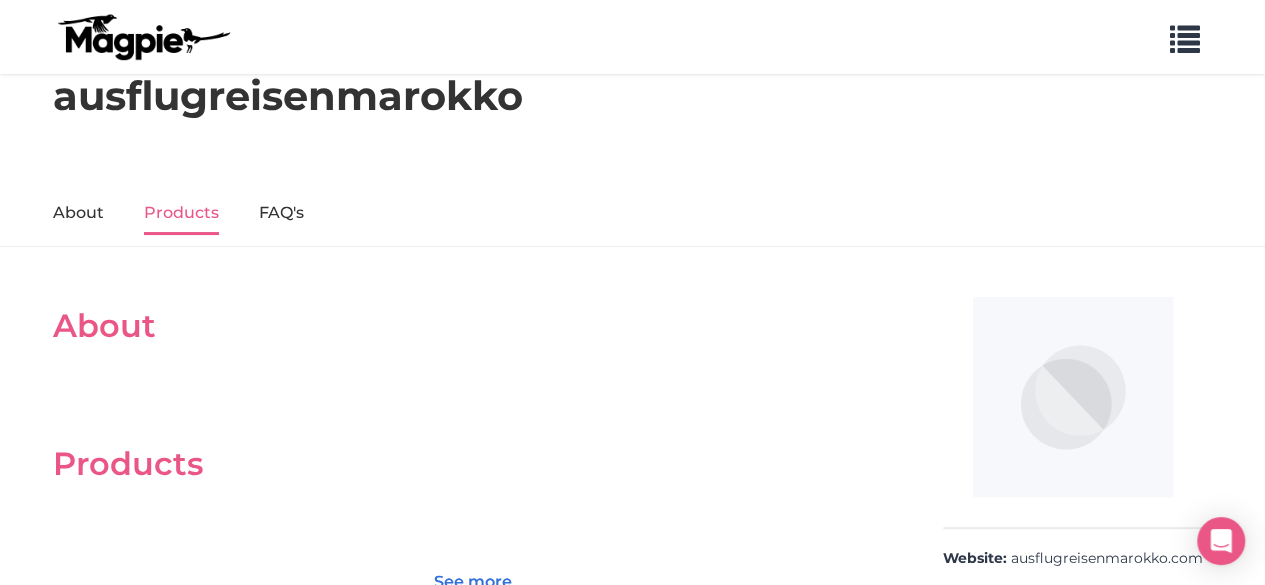 scroll, scrollTop: 0, scrollLeft: 0, axis: both 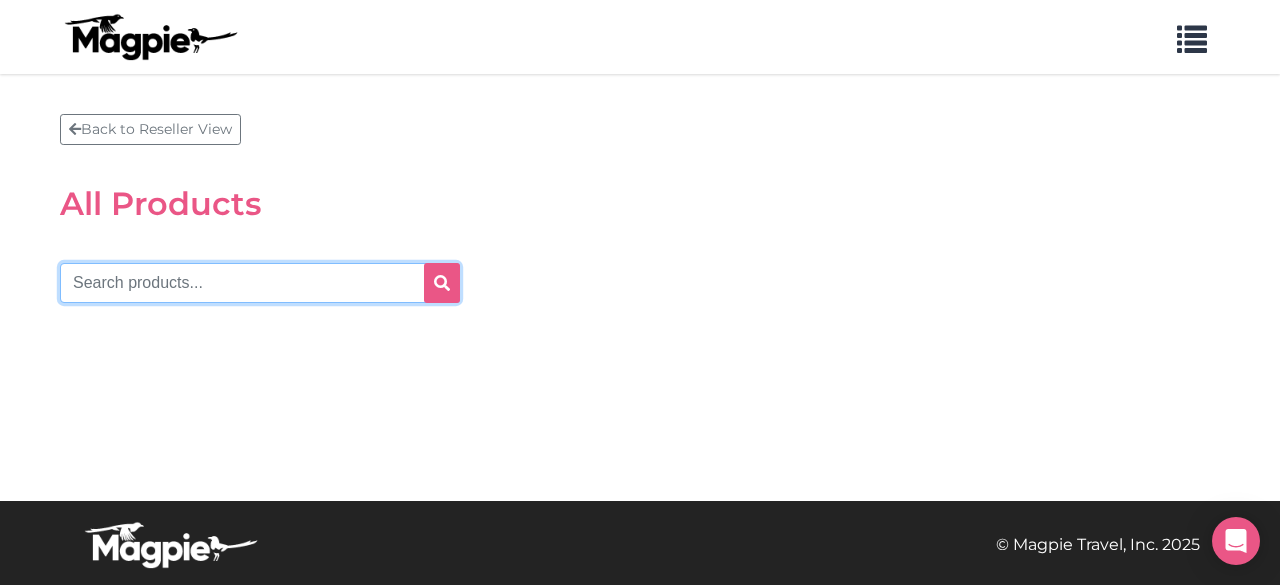 click at bounding box center [260, 283] 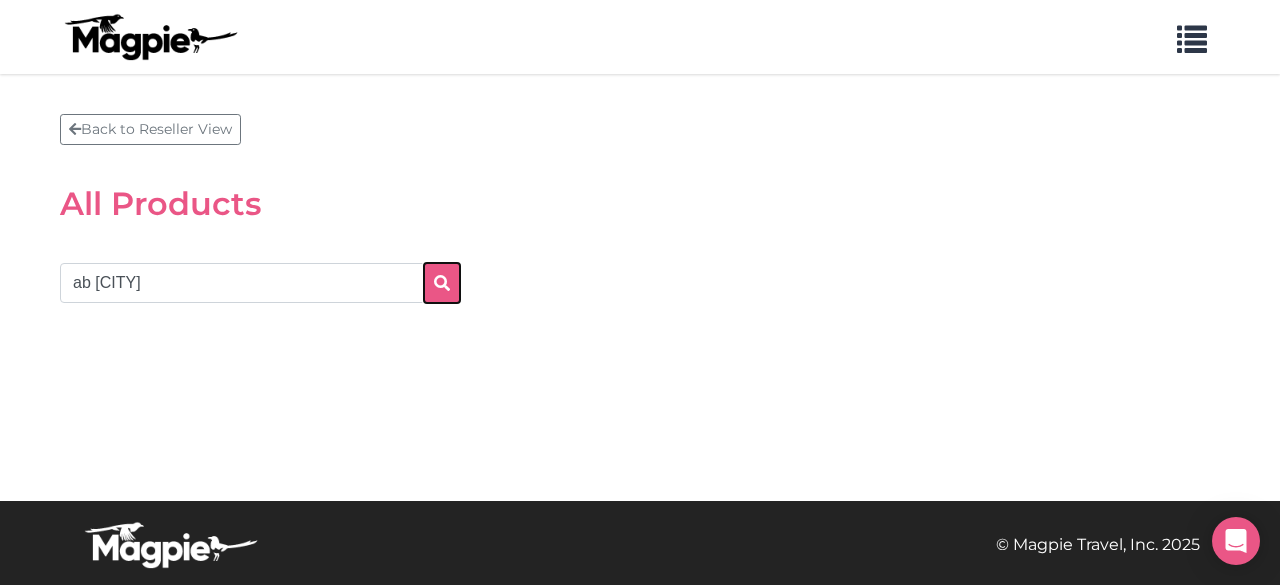 click at bounding box center [442, 283] 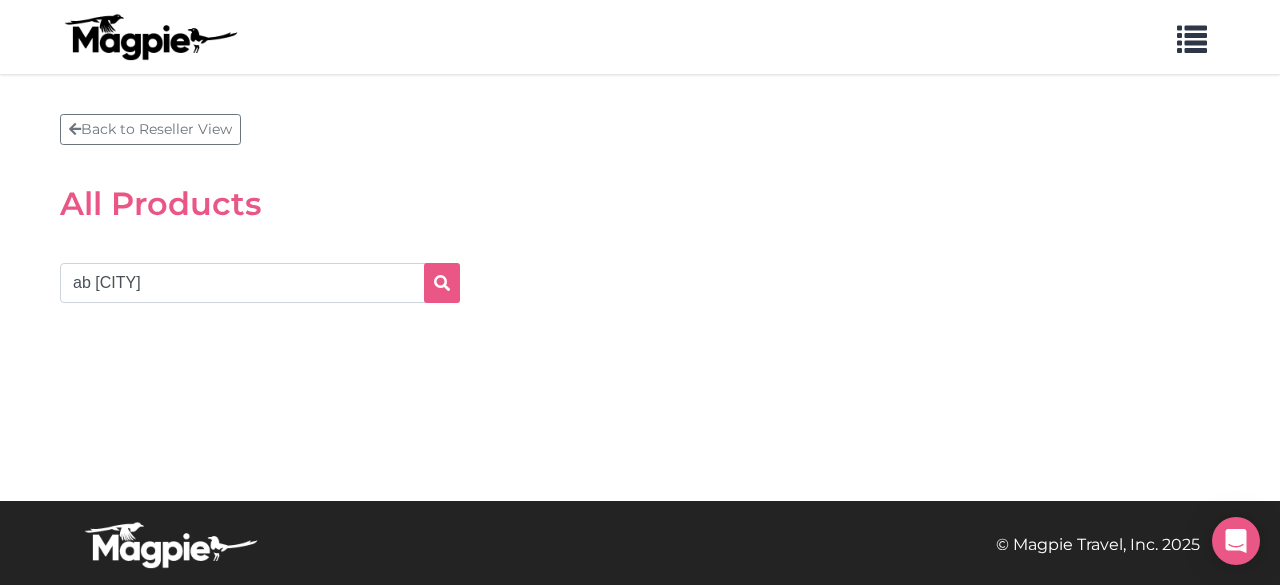 scroll, scrollTop: 0, scrollLeft: 0, axis: both 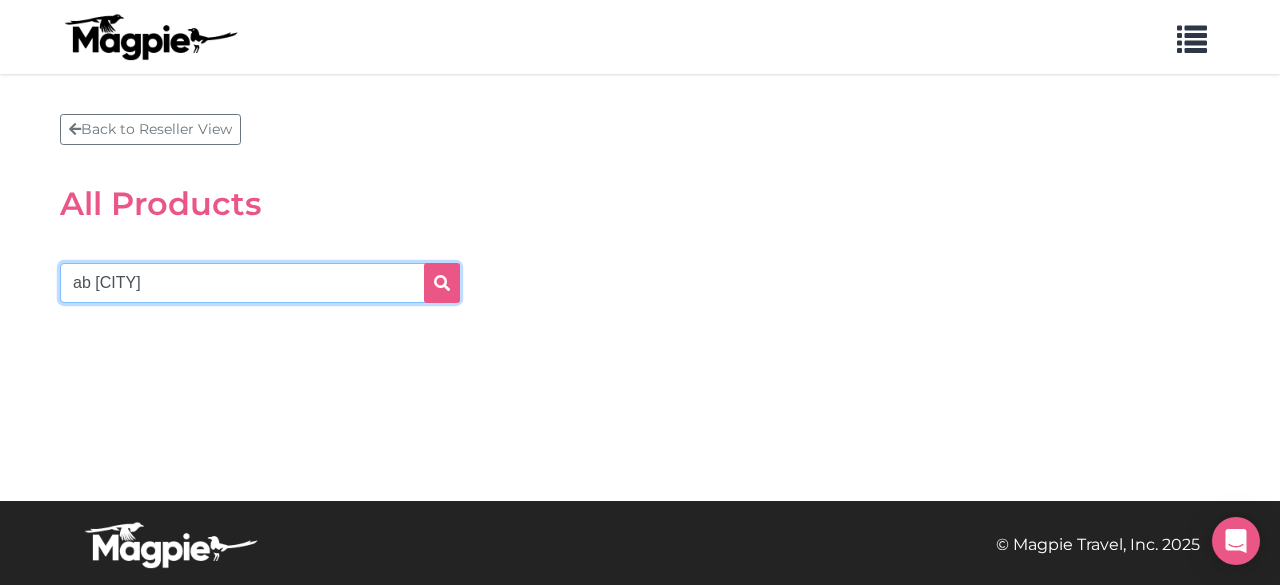 click on "ab [CITY]" at bounding box center (260, 283) 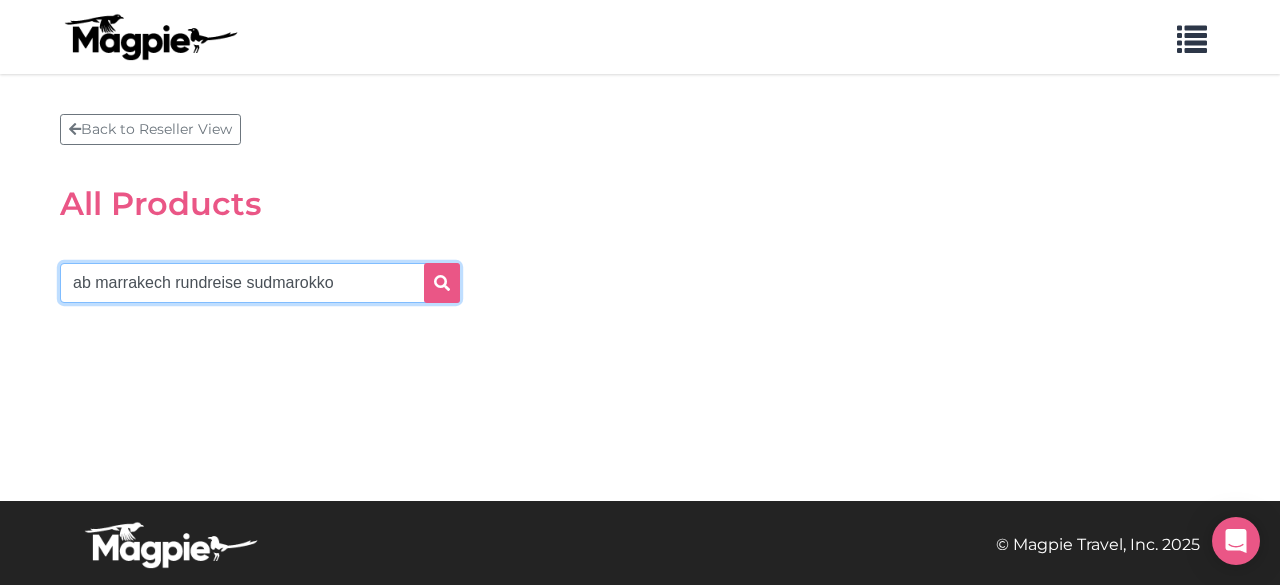 type on "ab marrakech rundreise sudmarokko" 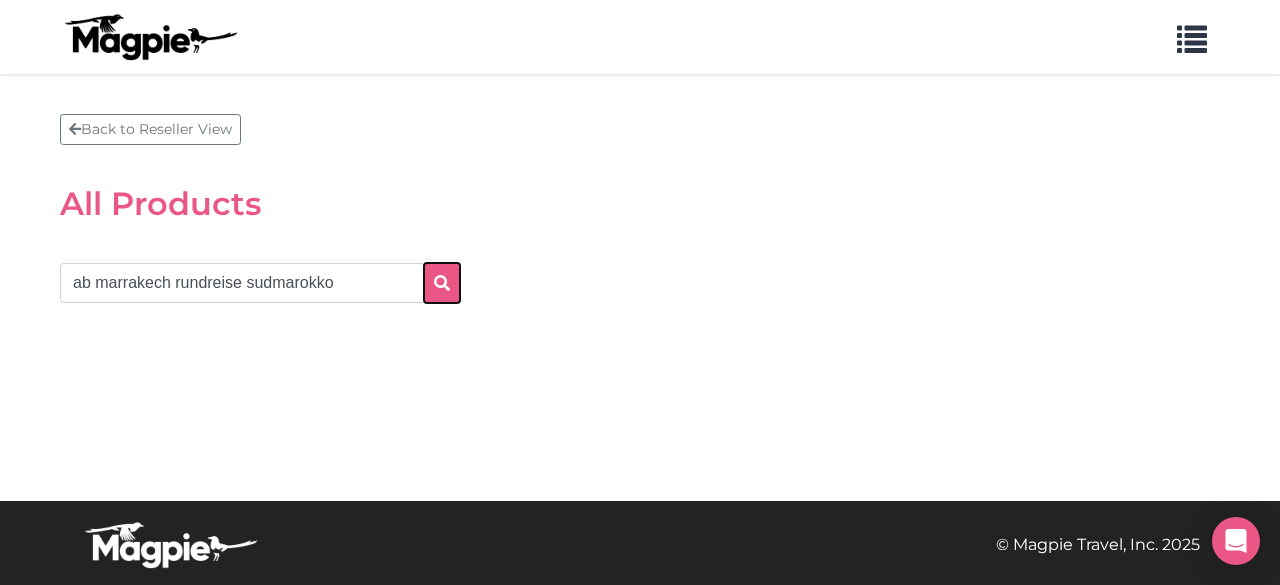 click at bounding box center (442, 283) 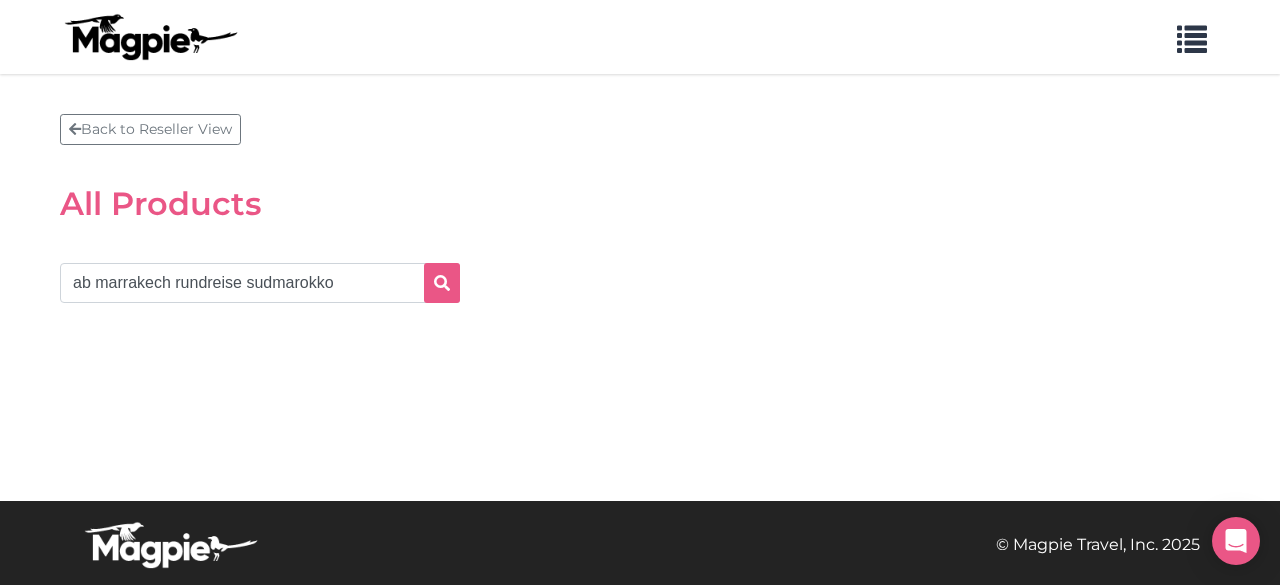 scroll, scrollTop: 0, scrollLeft: 0, axis: both 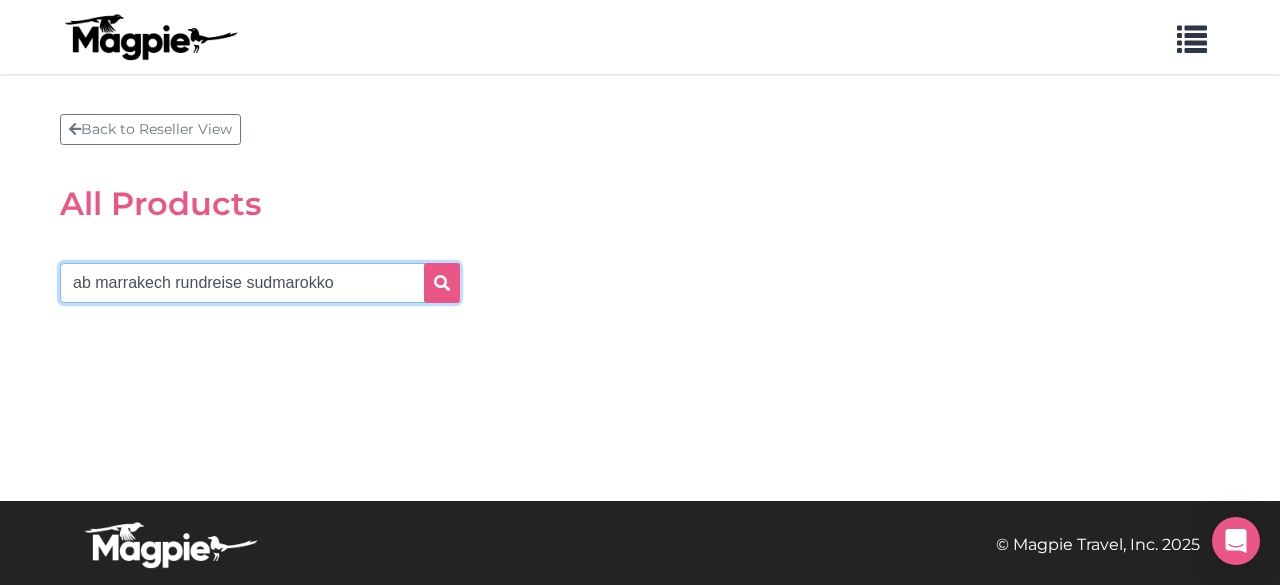 click on "ab marrakech rundreise sudmarokko" at bounding box center [260, 283] 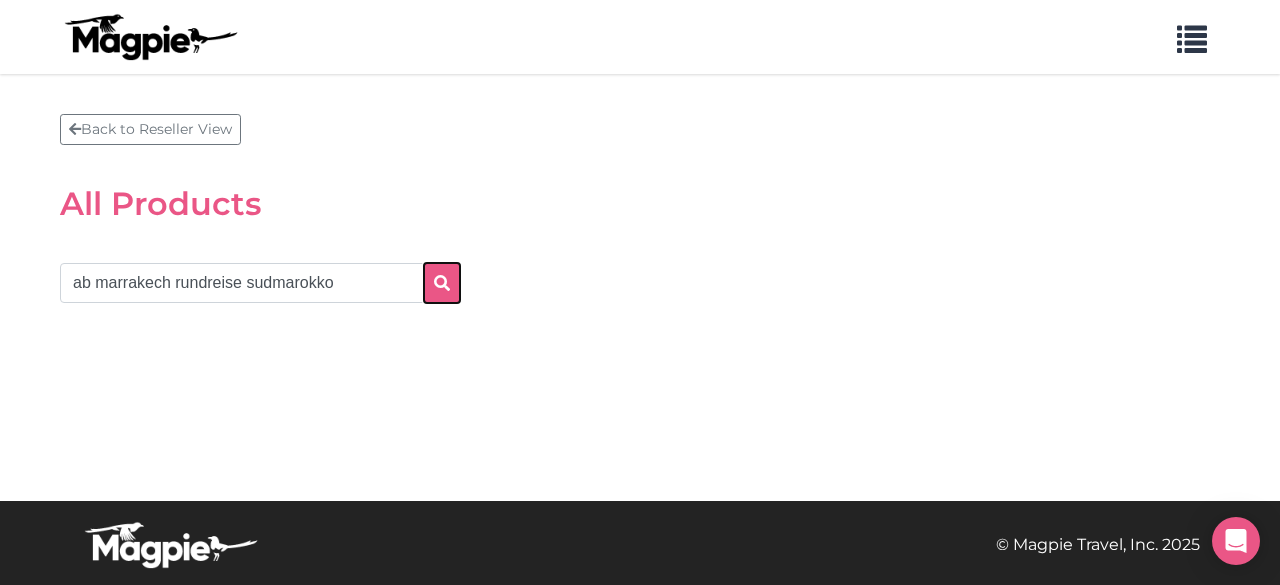 click at bounding box center (442, 283) 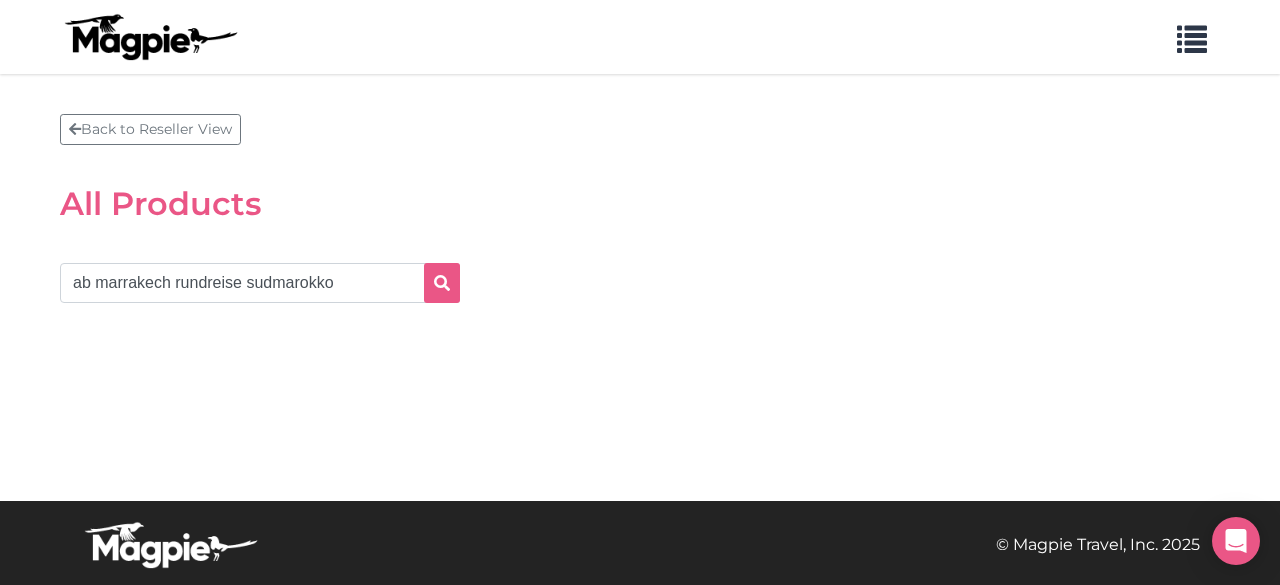 scroll, scrollTop: 0, scrollLeft: 0, axis: both 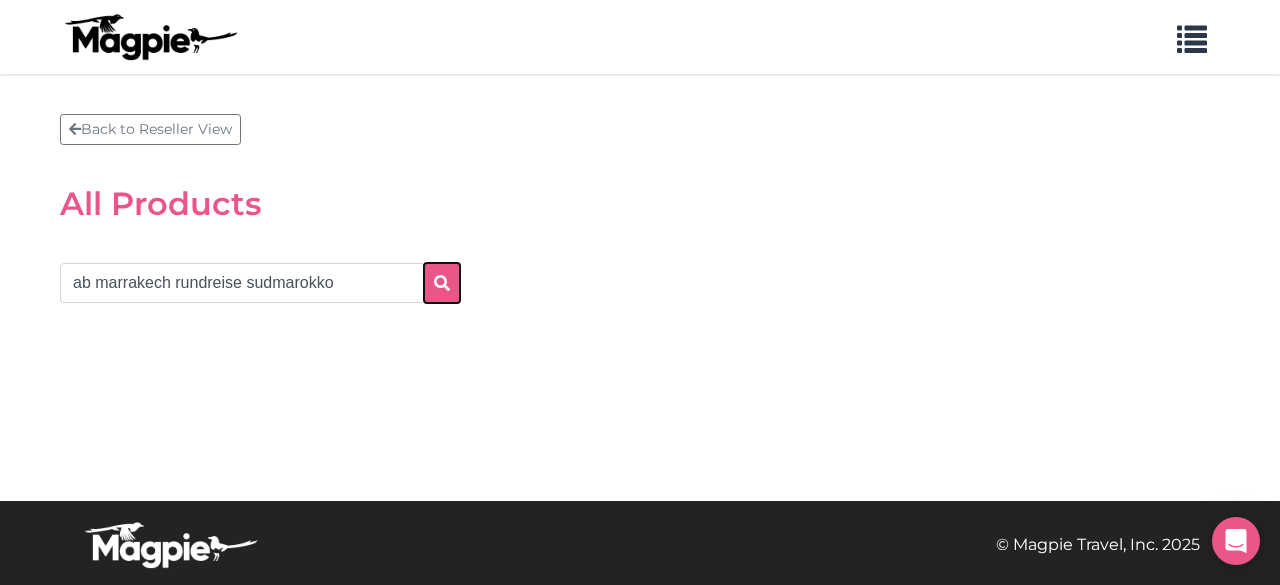 click at bounding box center [442, 283] 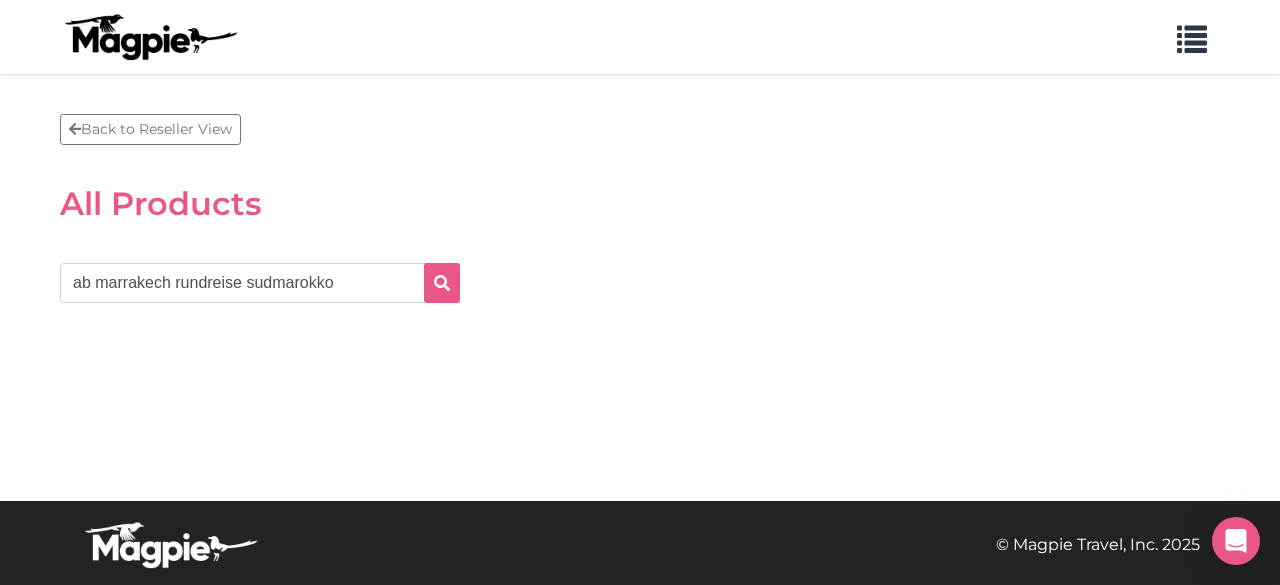 scroll, scrollTop: 0, scrollLeft: 0, axis: both 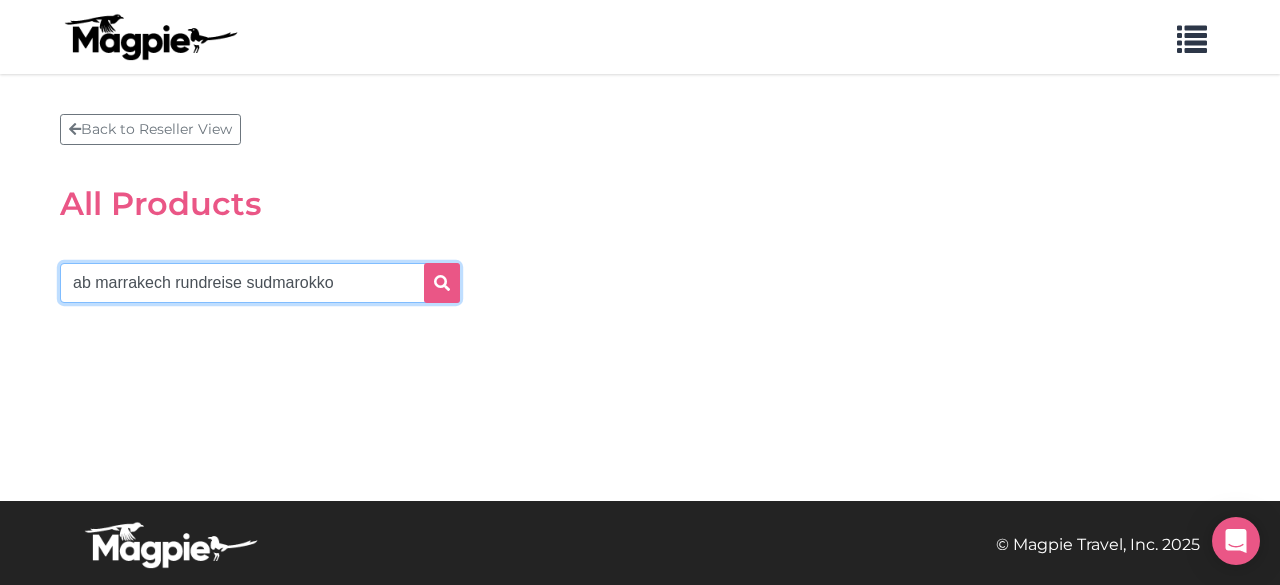 click on "ab marrakech rundreise sudmarokko" at bounding box center [260, 283] 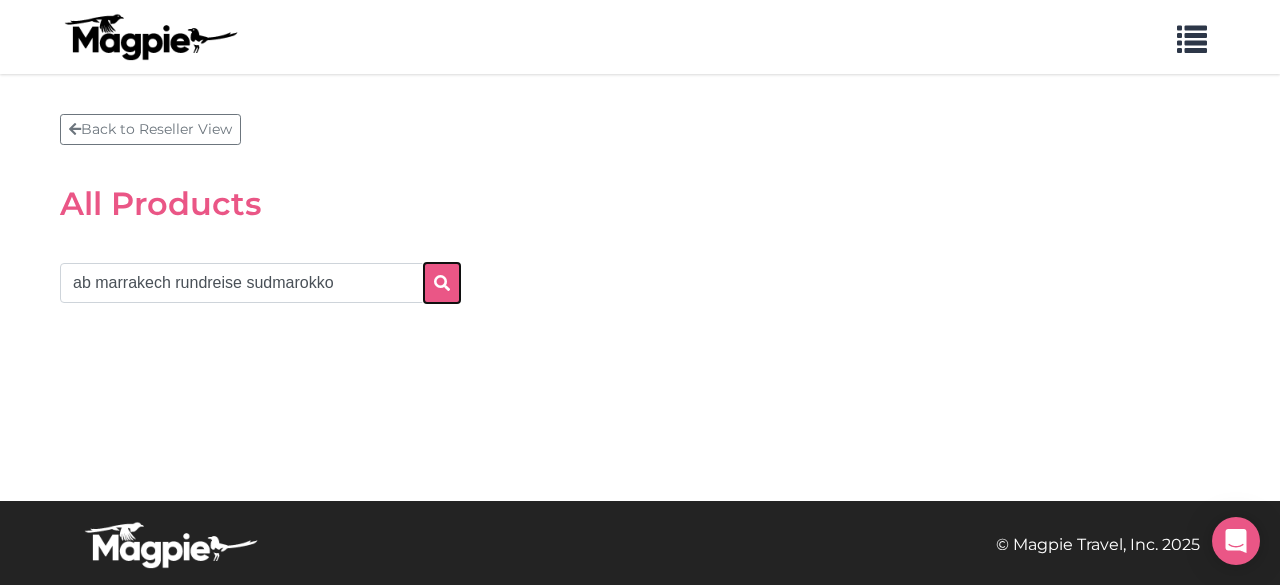 click at bounding box center (442, 283) 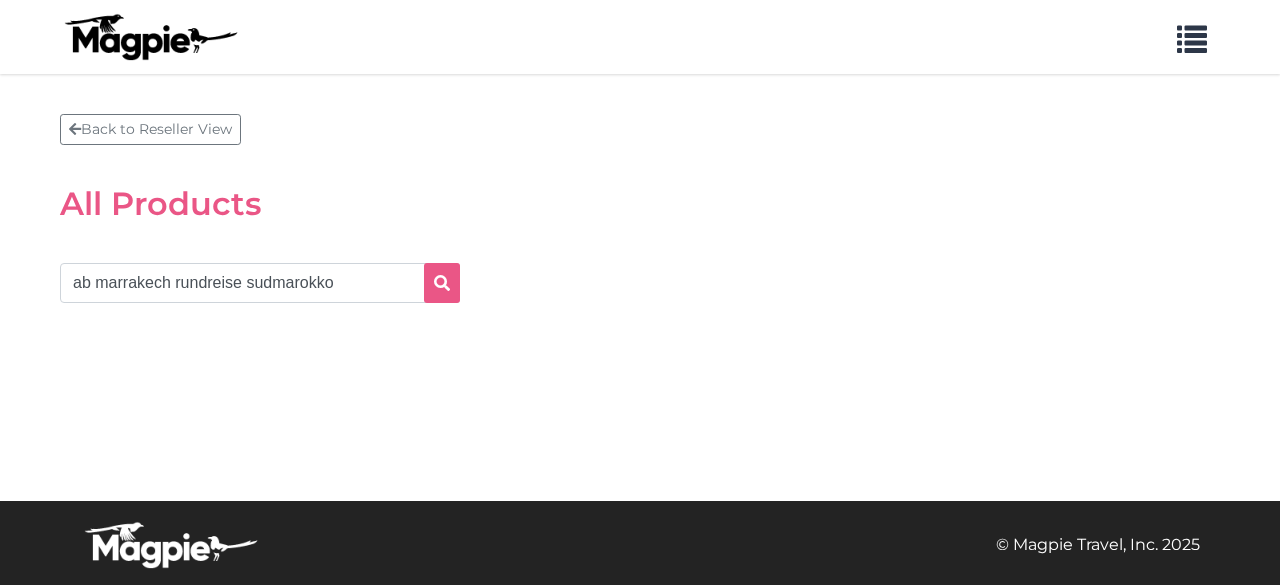 scroll, scrollTop: 0, scrollLeft: 0, axis: both 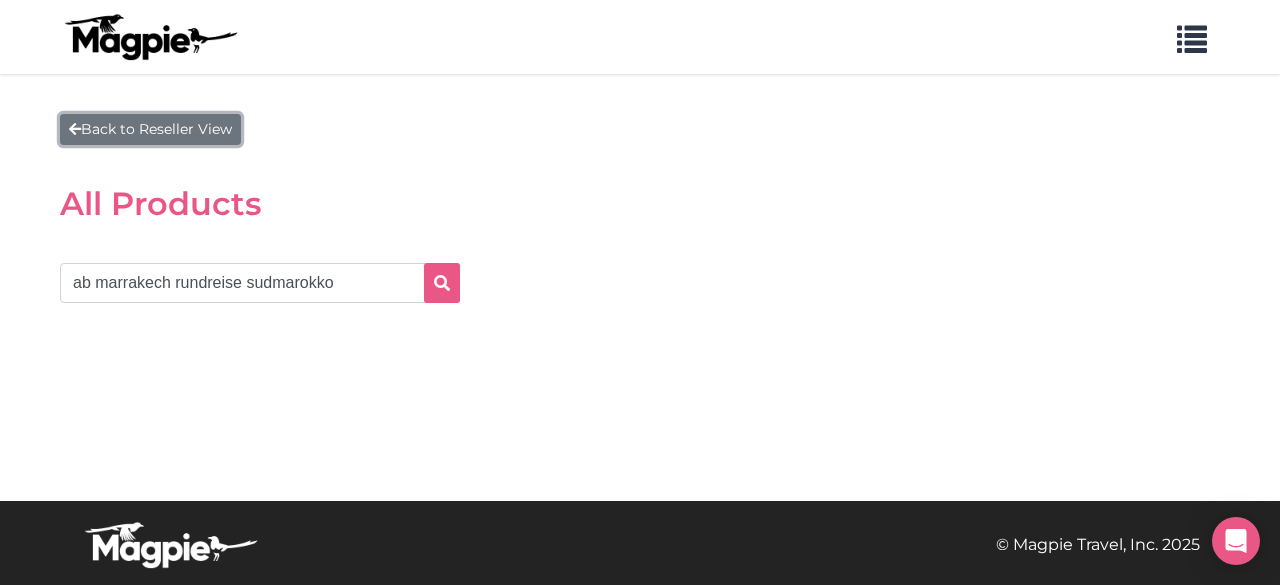 click on "Back to Reseller View" at bounding box center [150, 129] 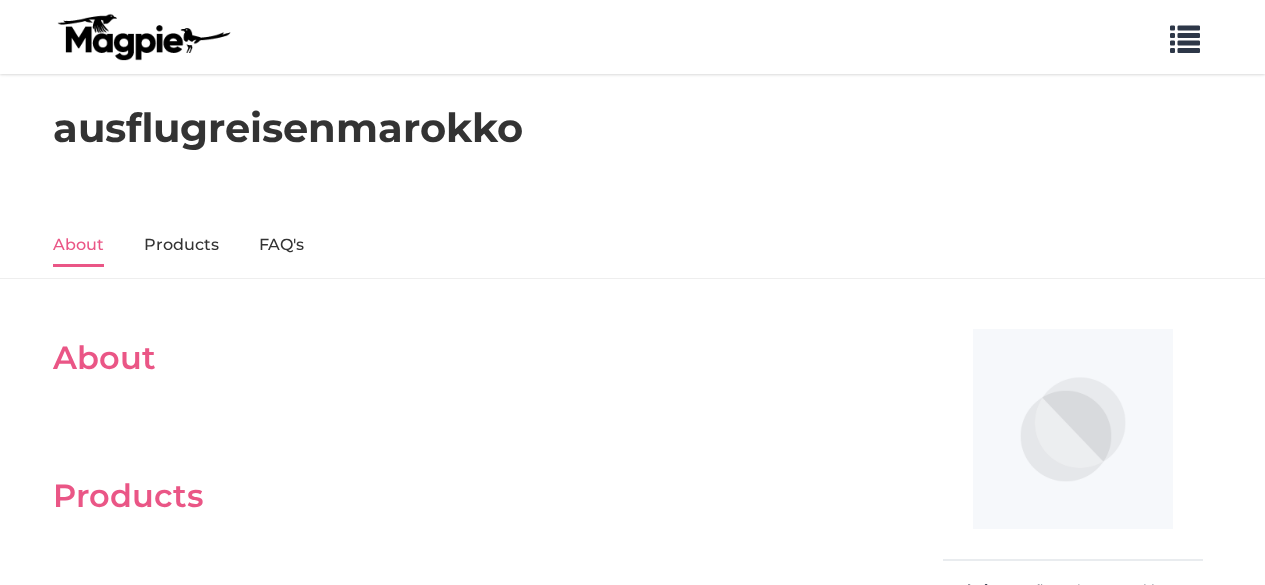 scroll, scrollTop: 0, scrollLeft: 0, axis: both 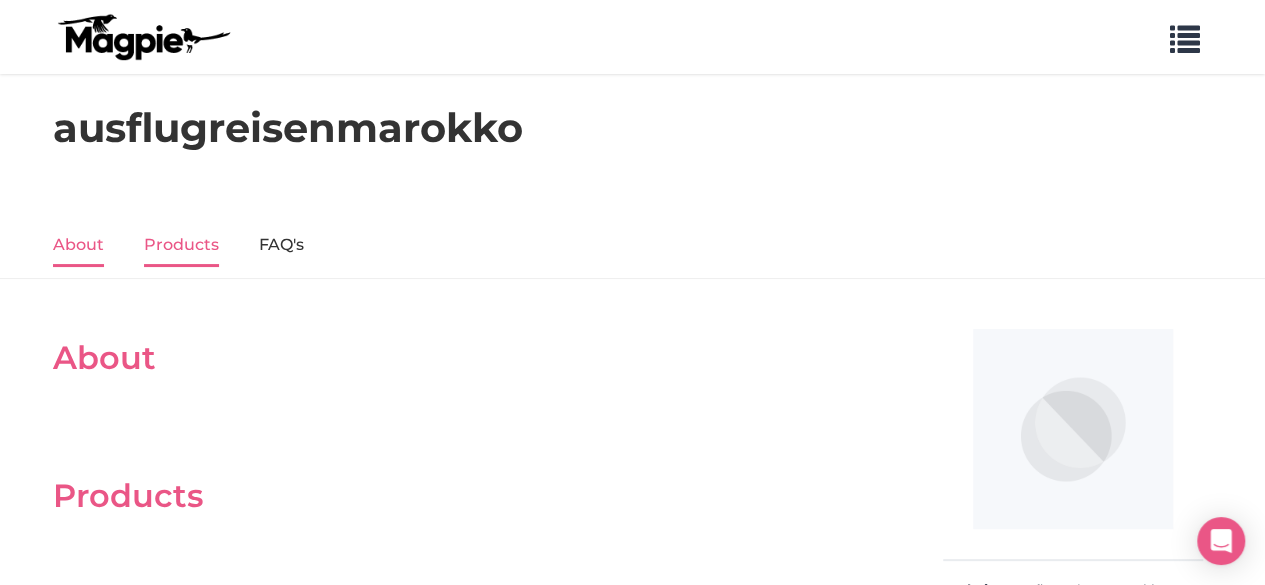 click on "Products" at bounding box center (181, 246) 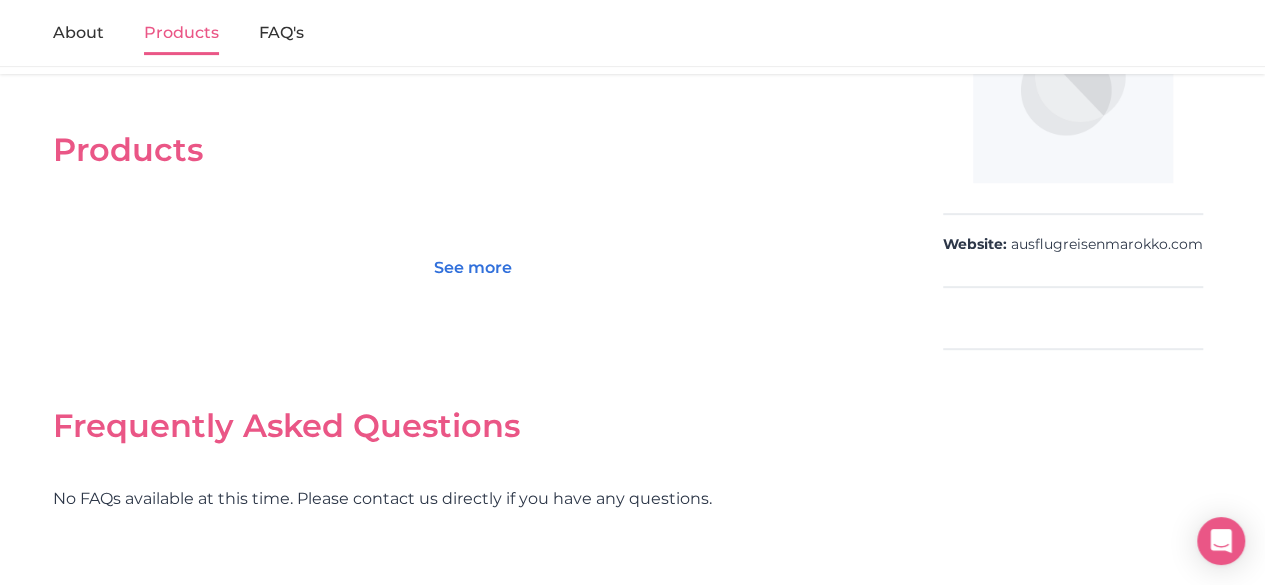 scroll, scrollTop: 346, scrollLeft: 0, axis: vertical 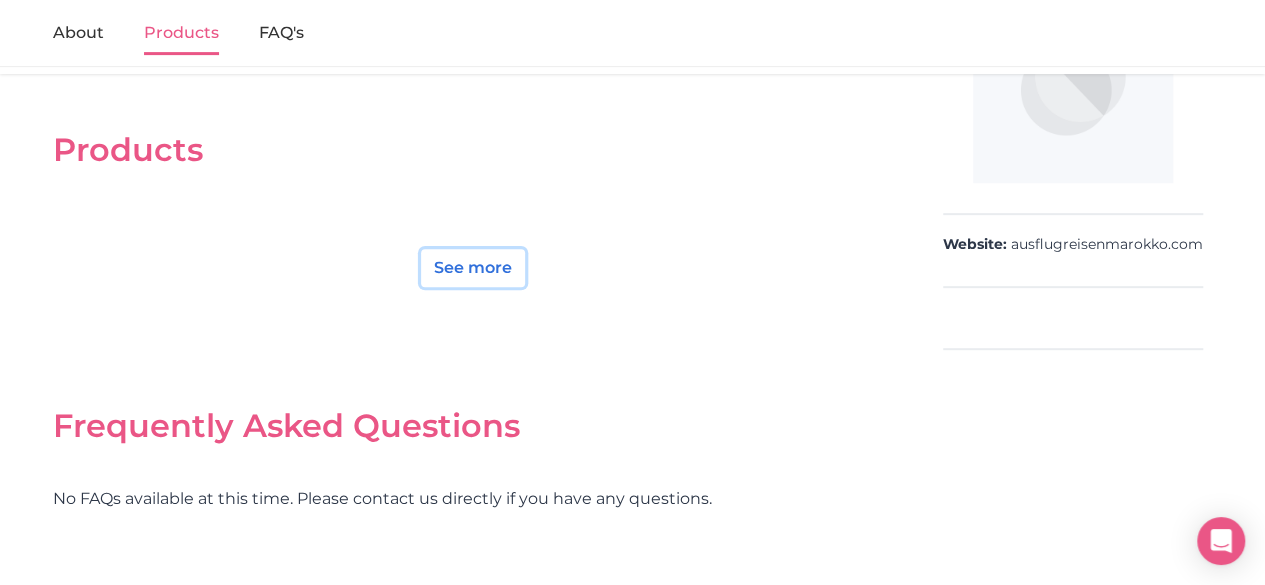 click on "See more" at bounding box center [473, 268] 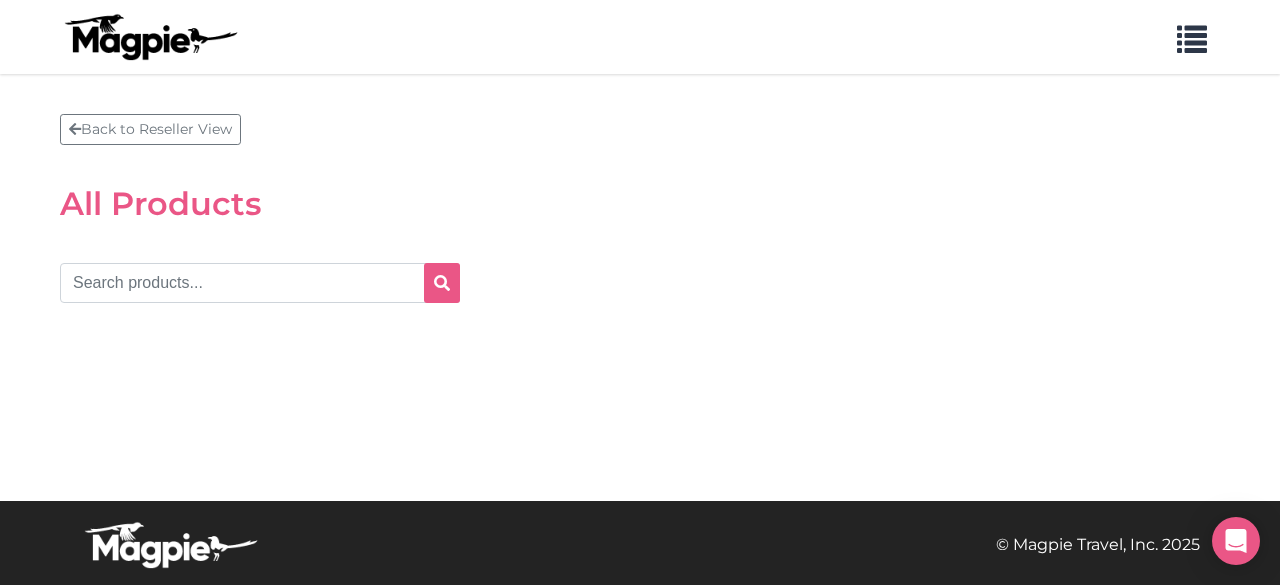 scroll, scrollTop: 0, scrollLeft: 0, axis: both 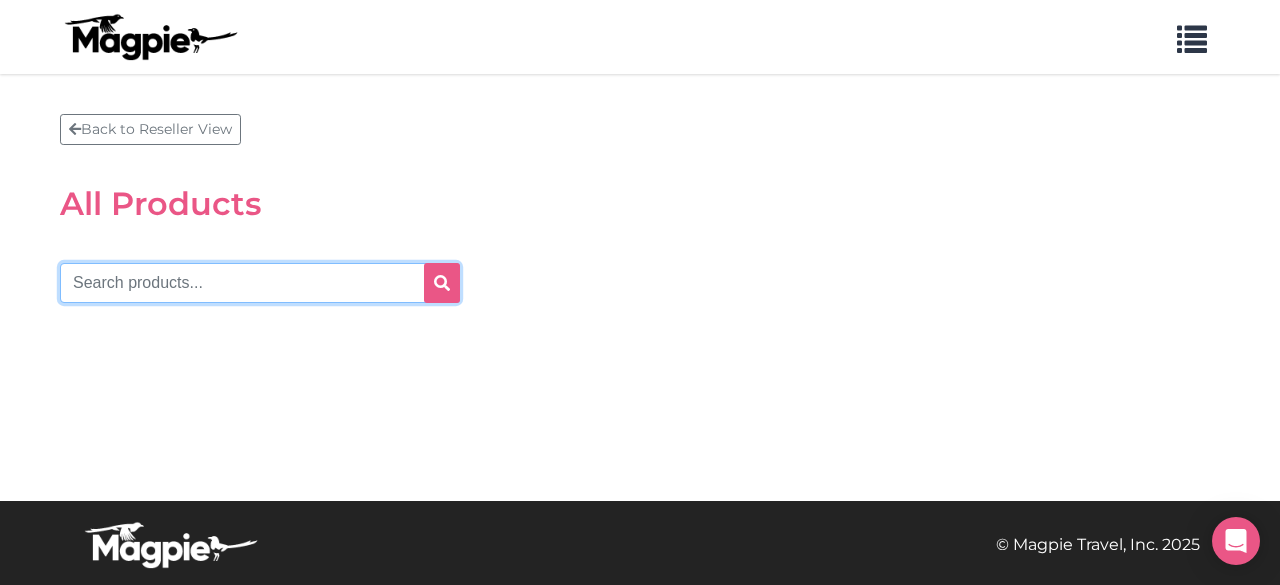 drag, startPoint x: 0, startPoint y: 0, endPoint x: 311, endPoint y: 287, distance: 423.19028 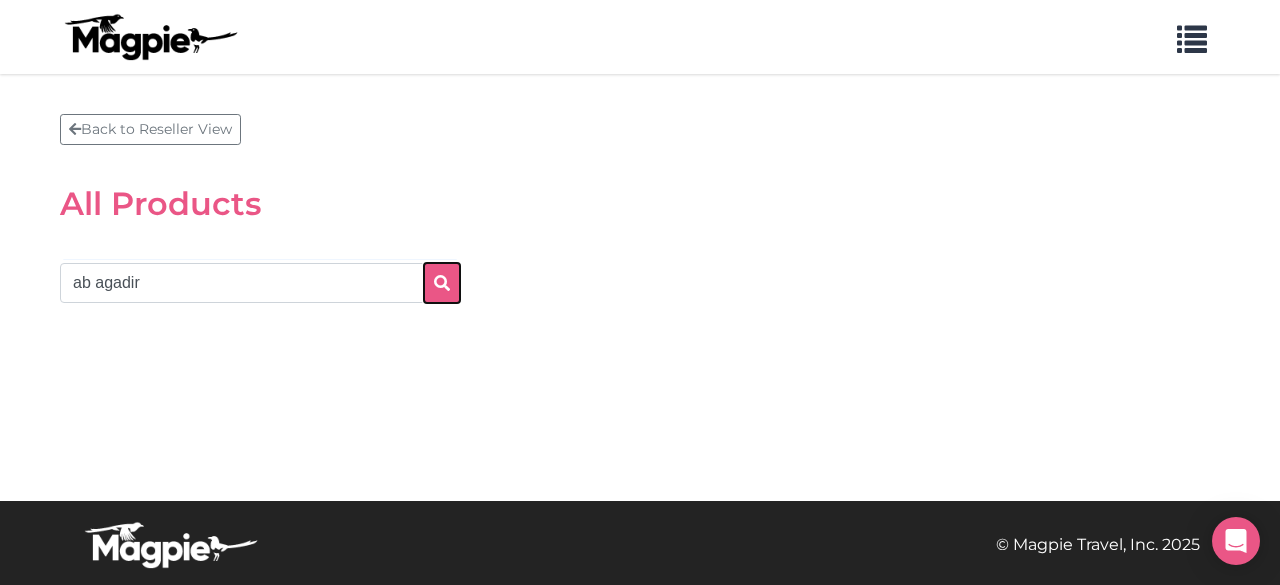 click at bounding box center [442, 283] 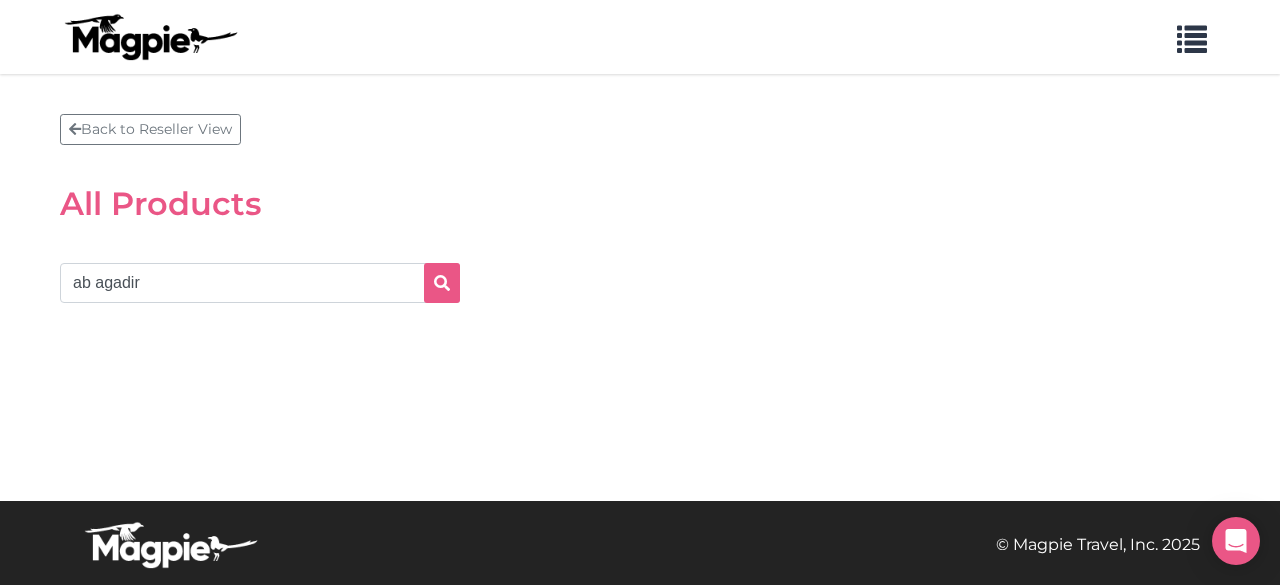 scroll, scrollTop: 0, scrollLeft: 0, axis: both 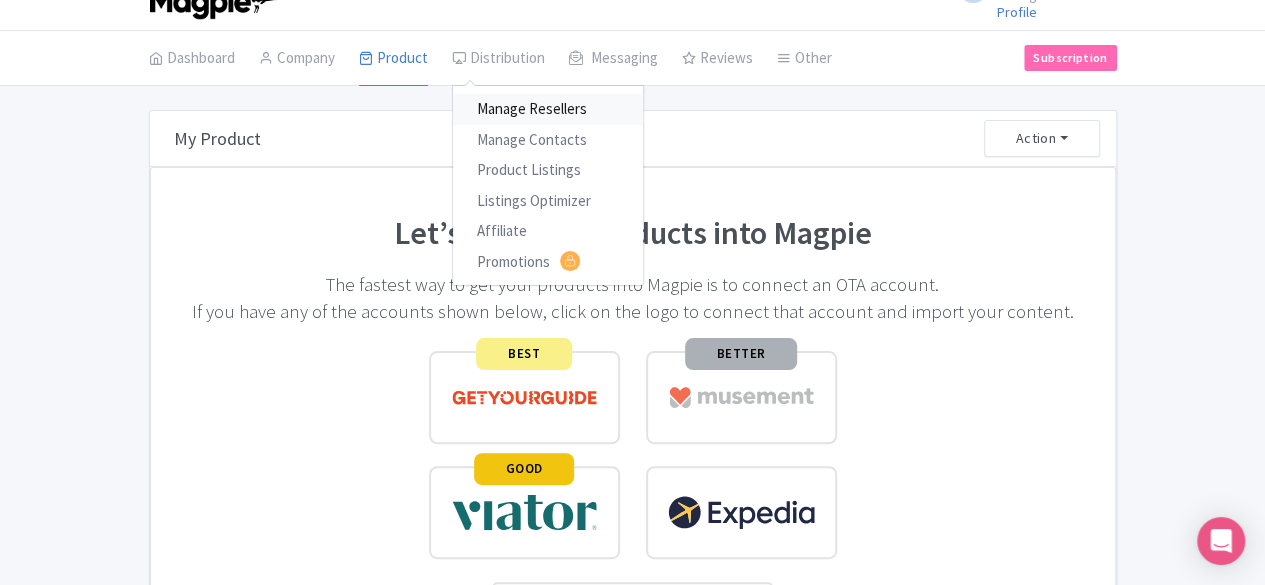 click on "Manage Resellers" at bounding box center [548, 109] 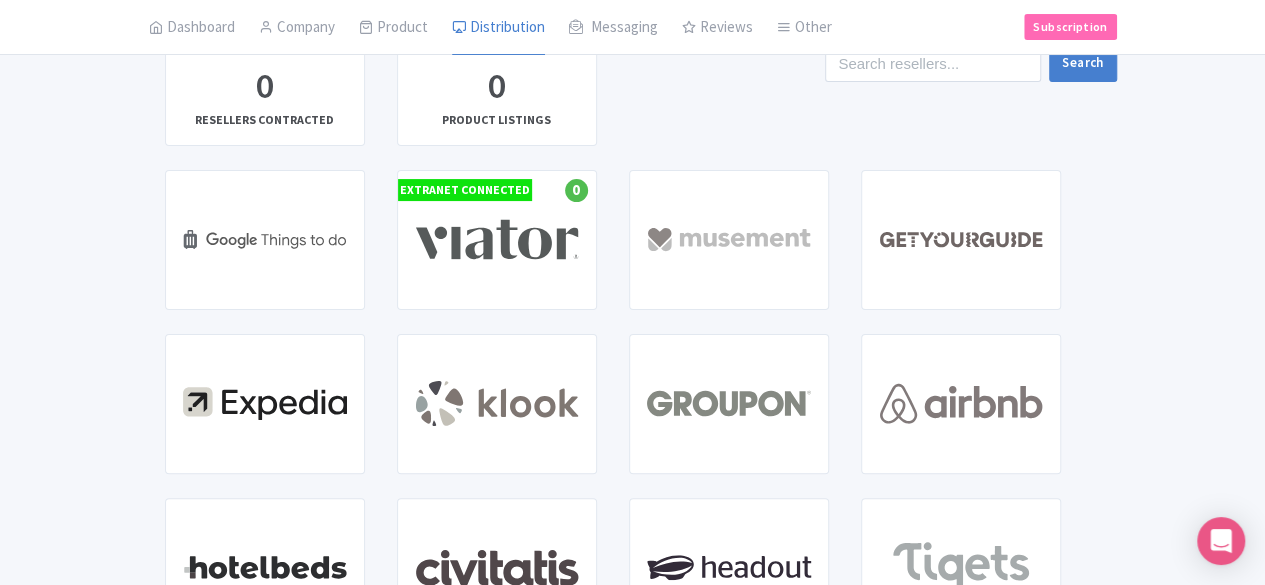 scroll, scrollTop: 0, scrollLeft: 0, axis: both 